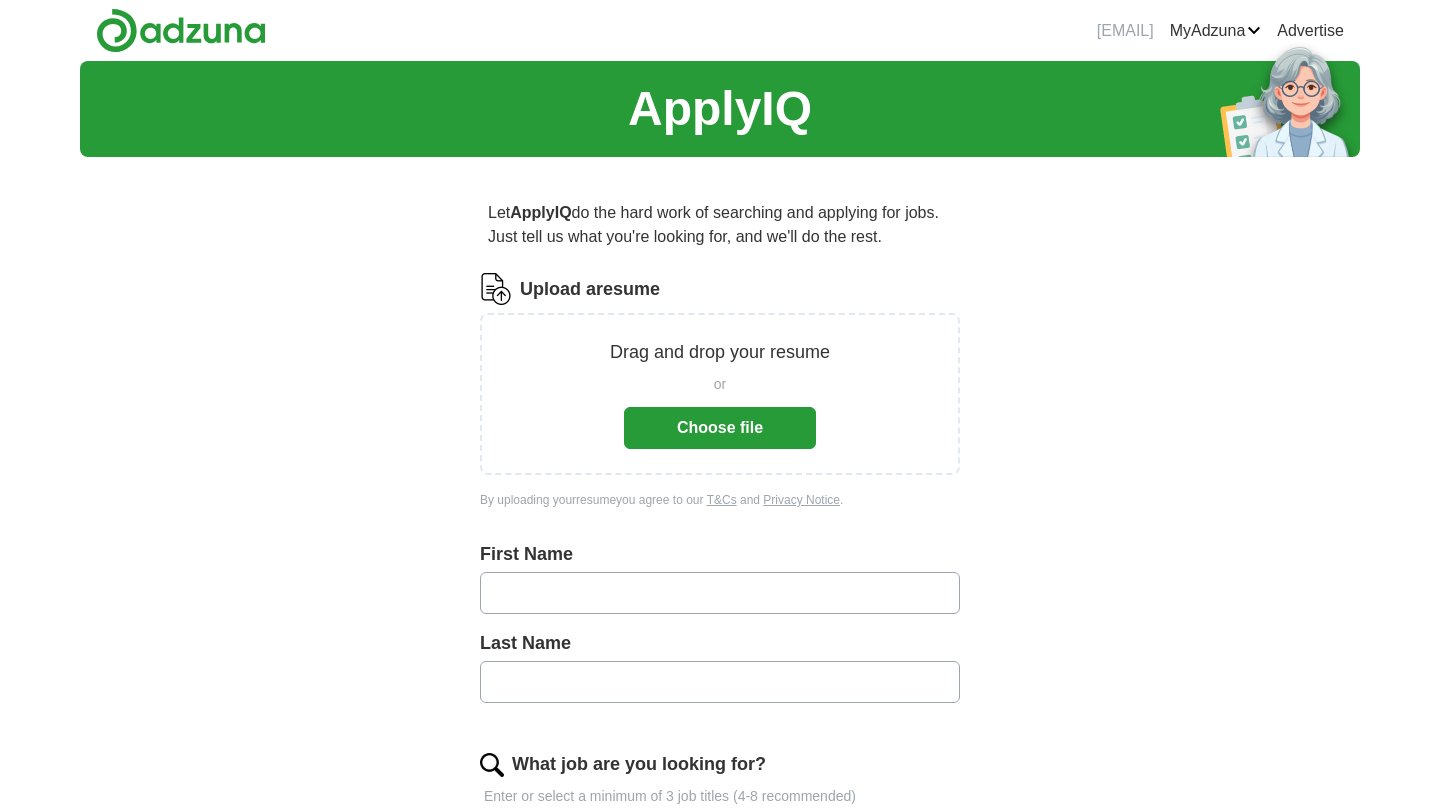 scroll, scrollTop: 0, scrollLeft: 0, axis: both 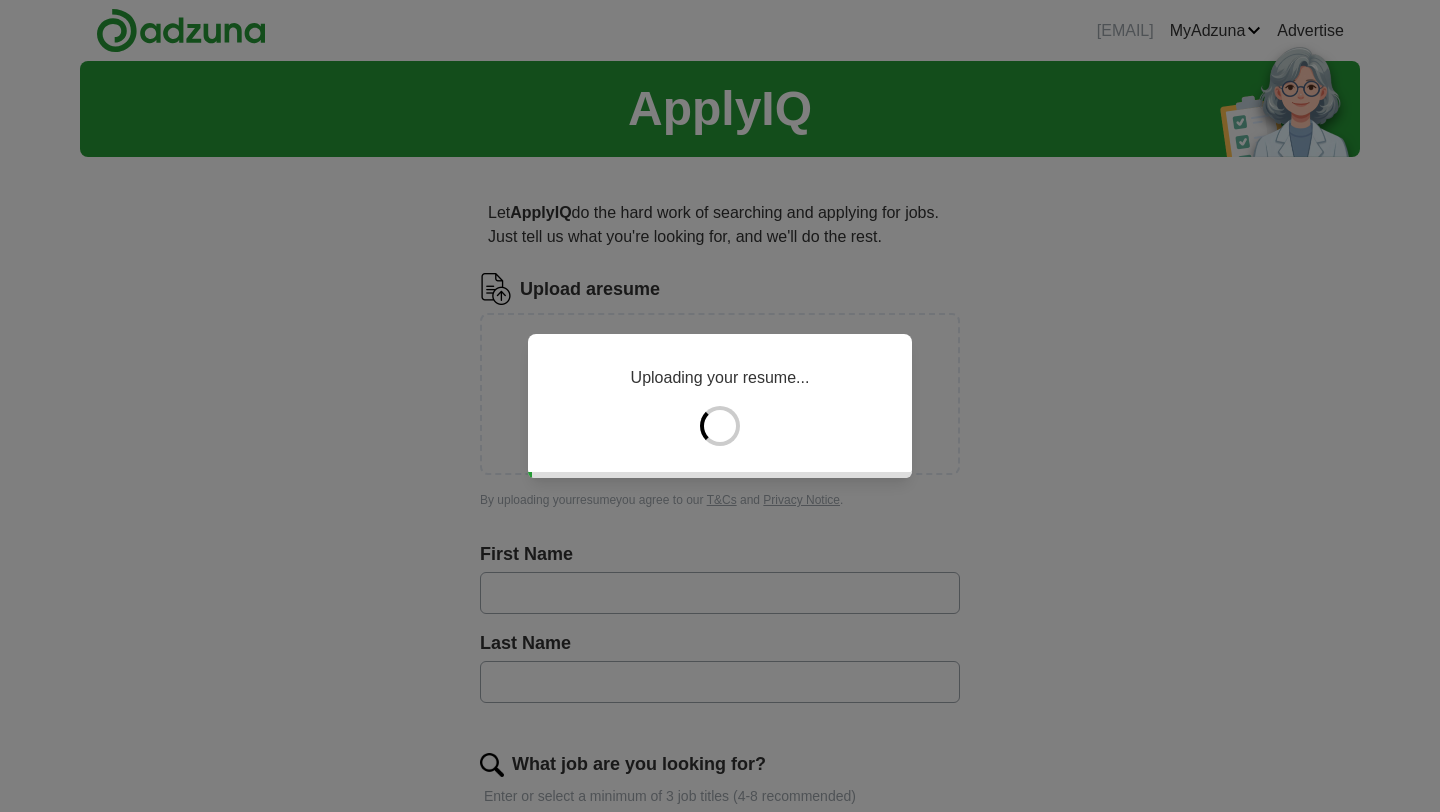 click on "Uploading your resume..." at bounding box center (720, 406) 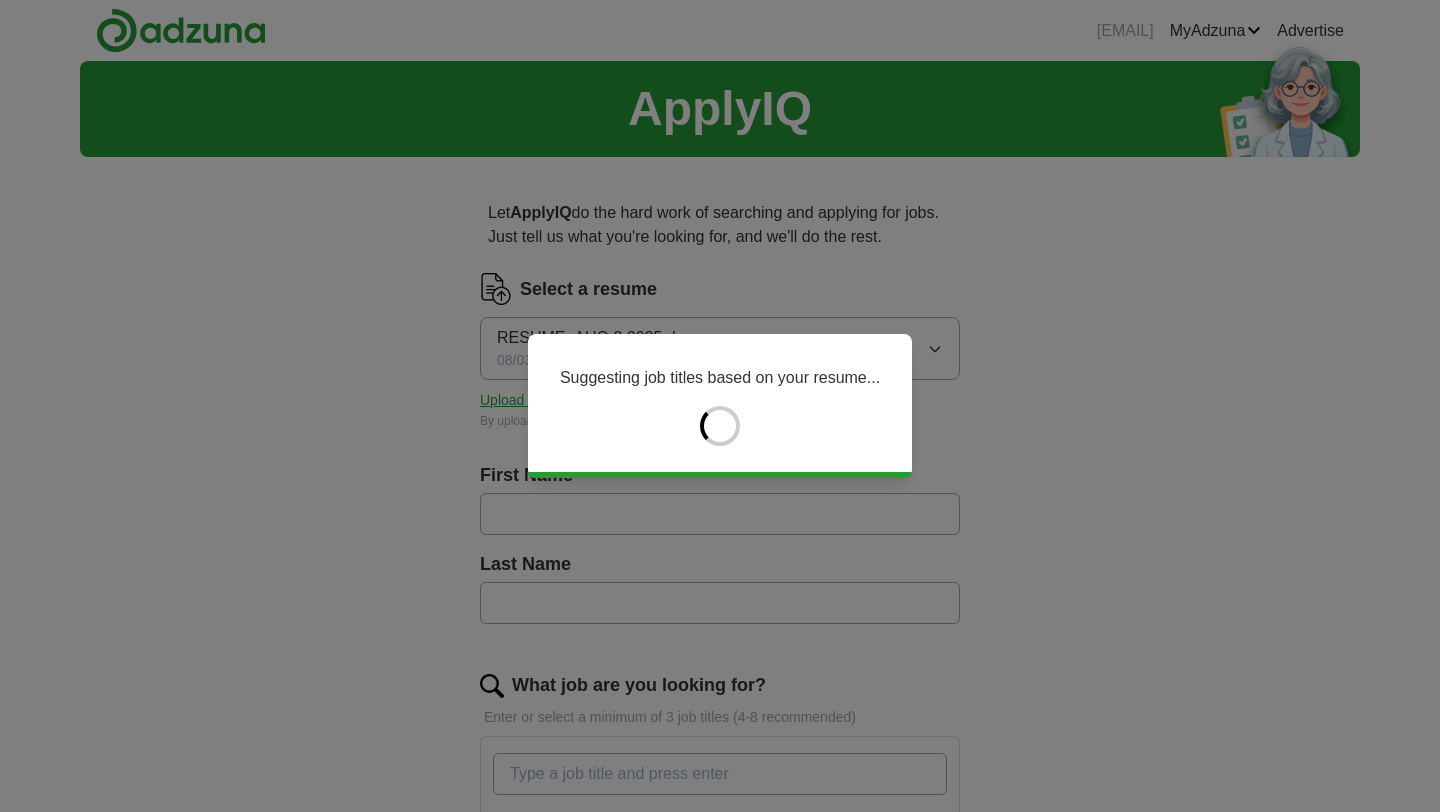 type on "*******" 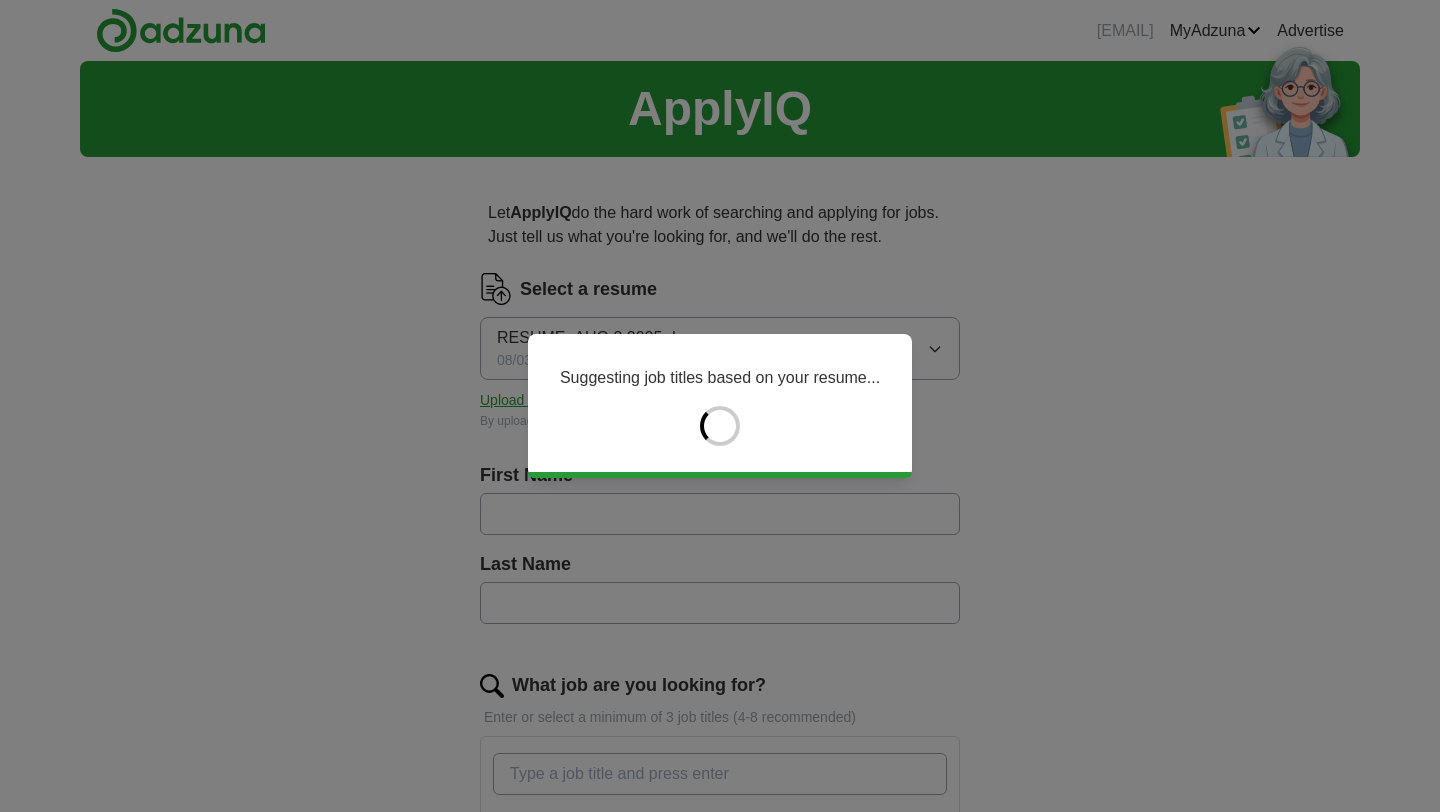 type on "***" 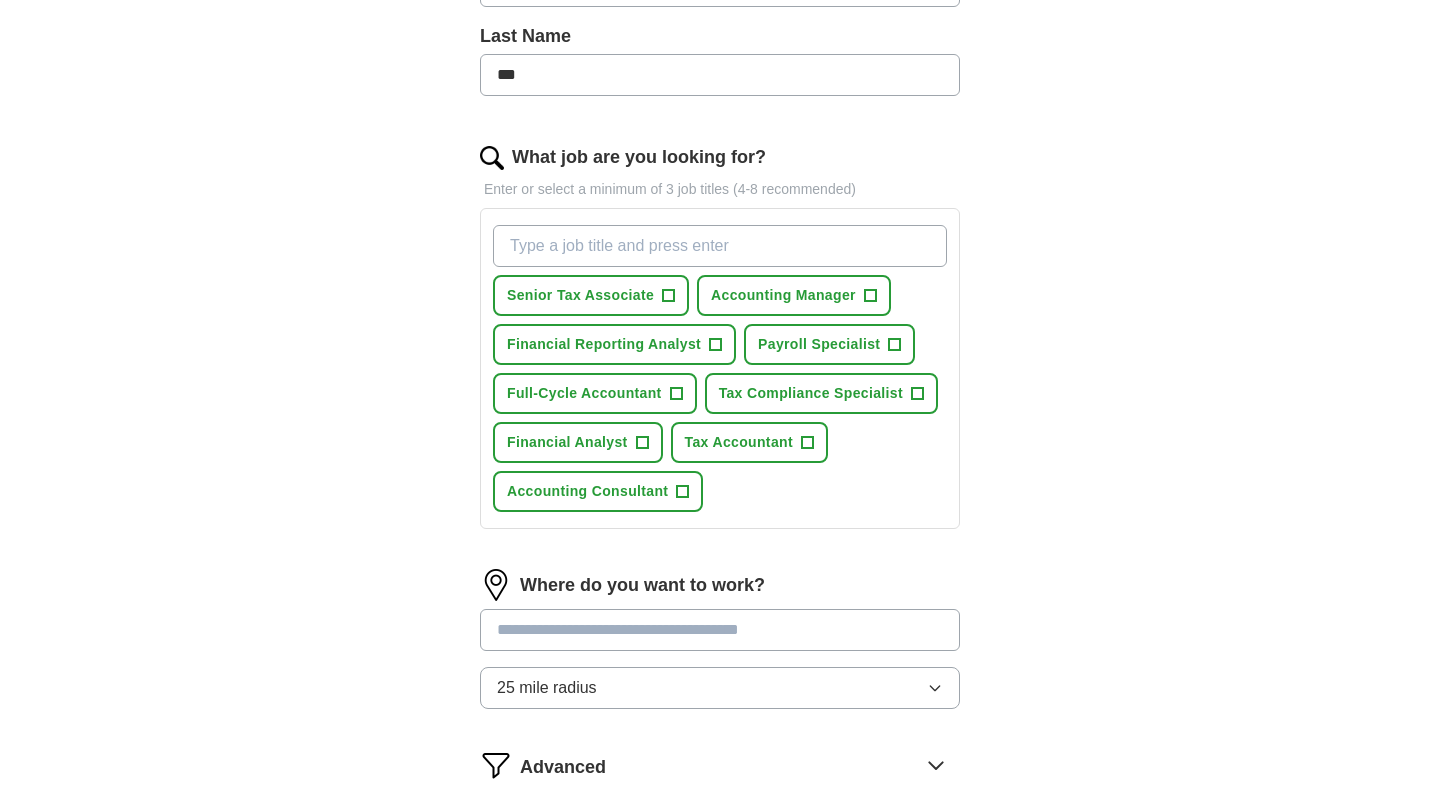 scroll, scrollTop: 532, scrollLeft: 0, axis: vertical 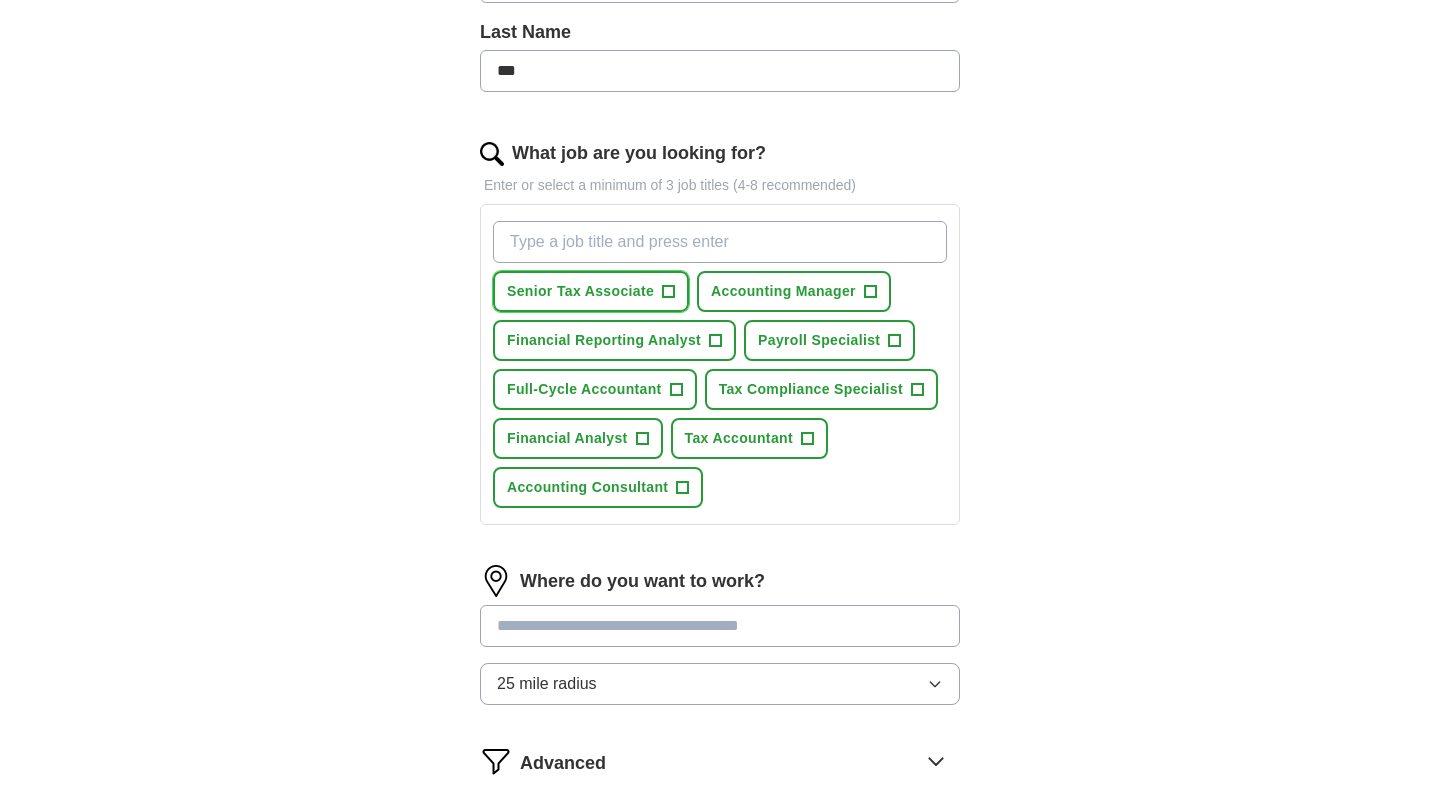 click on "Senior Tax Associate" at bounding box center (580, 291) 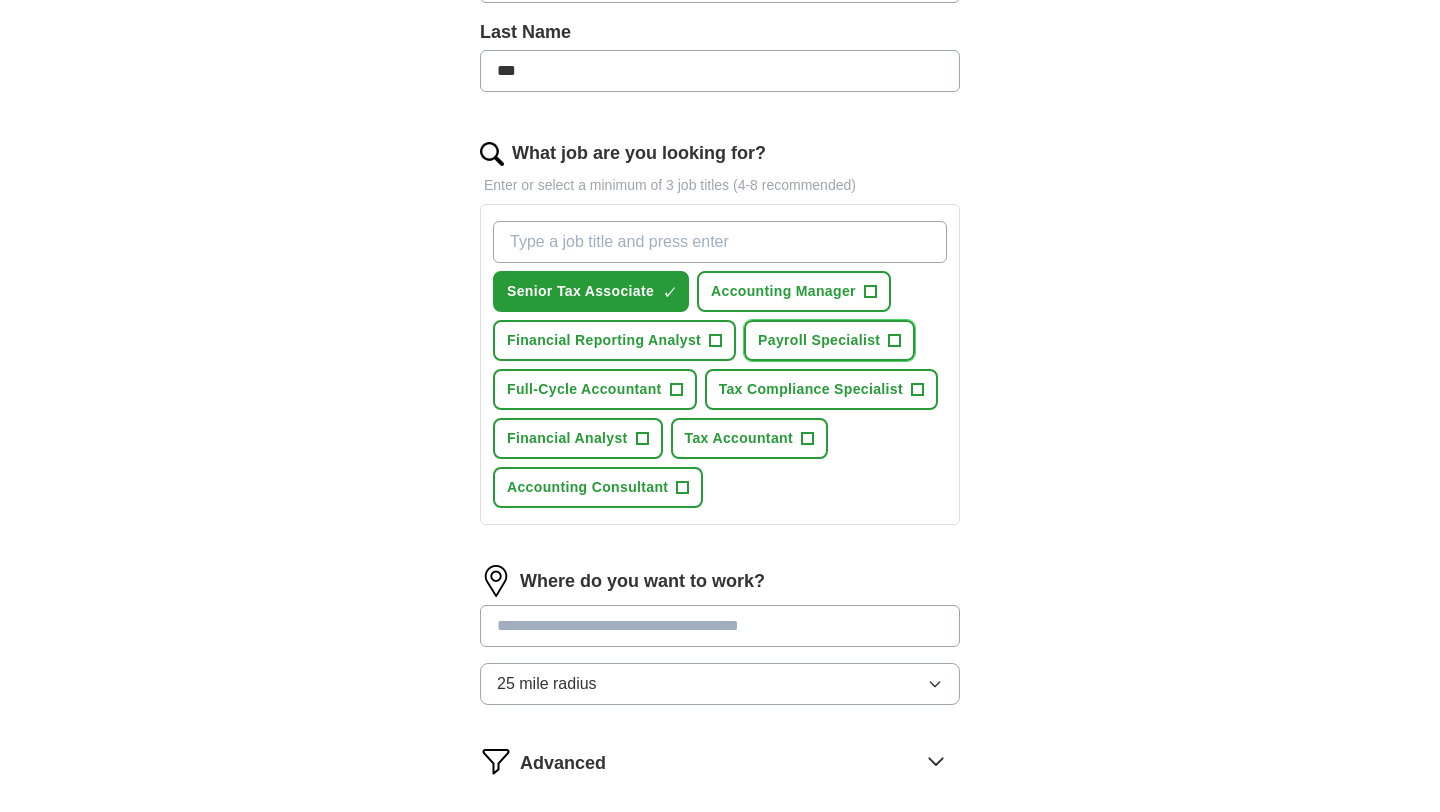 click on "Payroll Specialist" at bounding box center [819, 340] 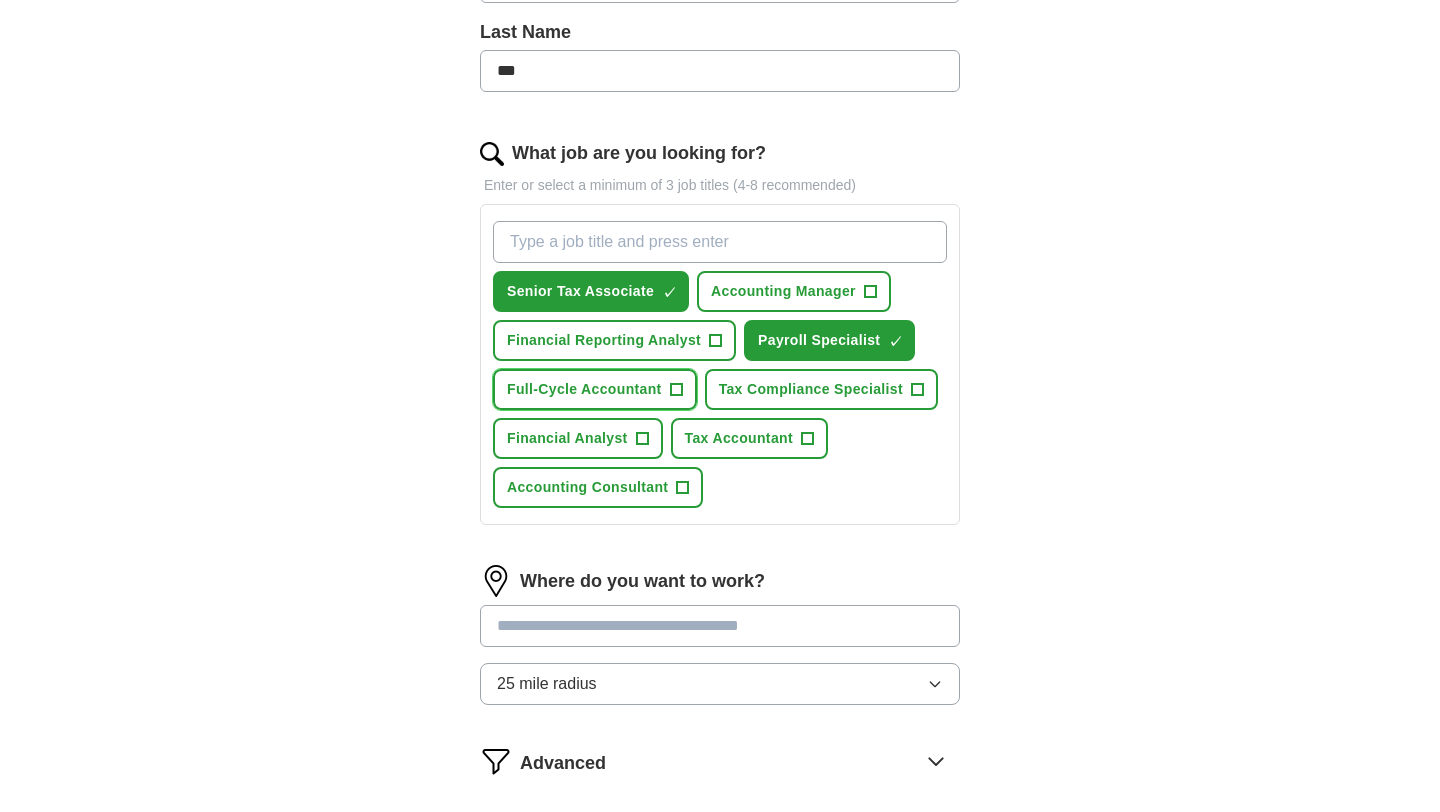 click on "Full-Cycle Accountant" at bounding box center [584, 389] 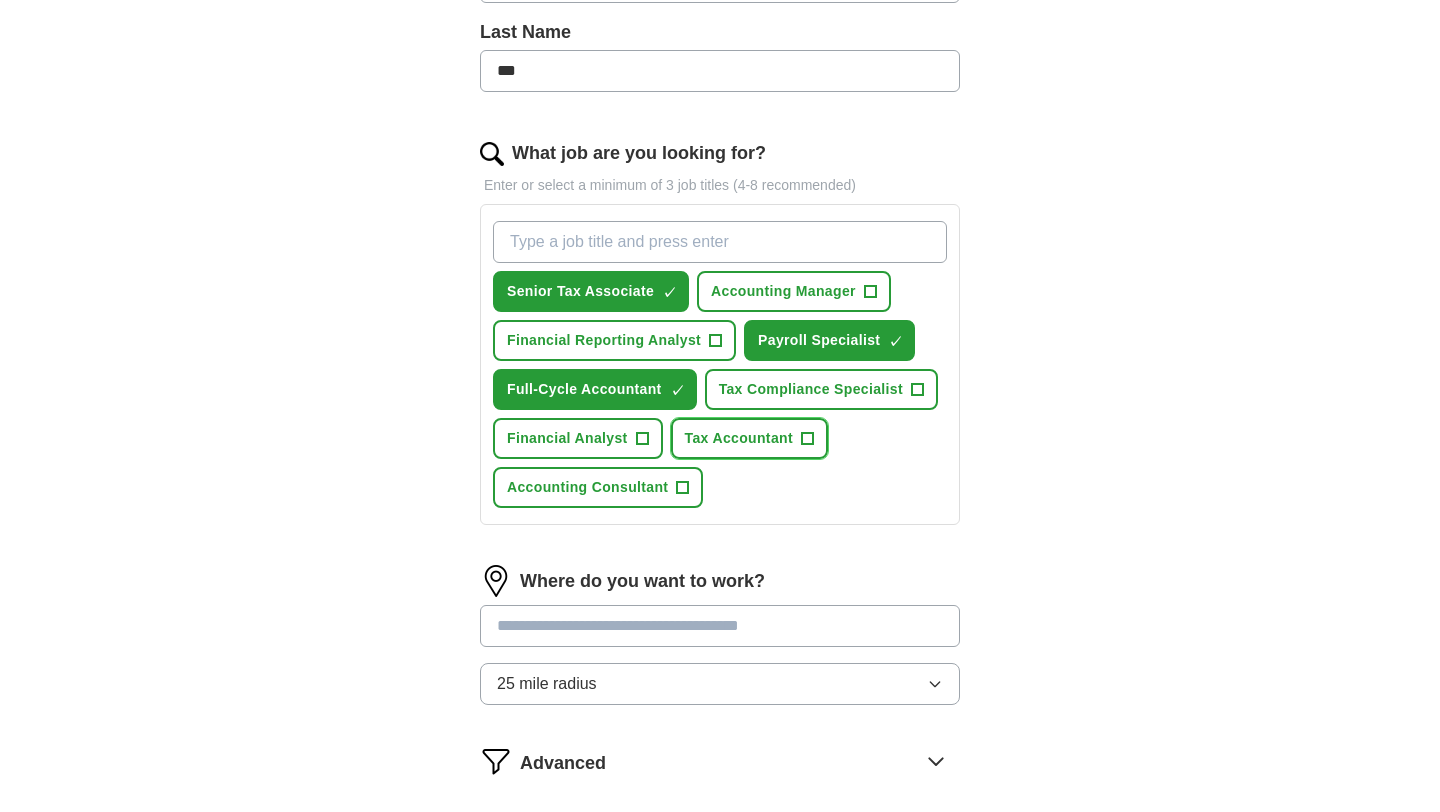 click on "Tax Accountant" at bounding box center [739, 438] 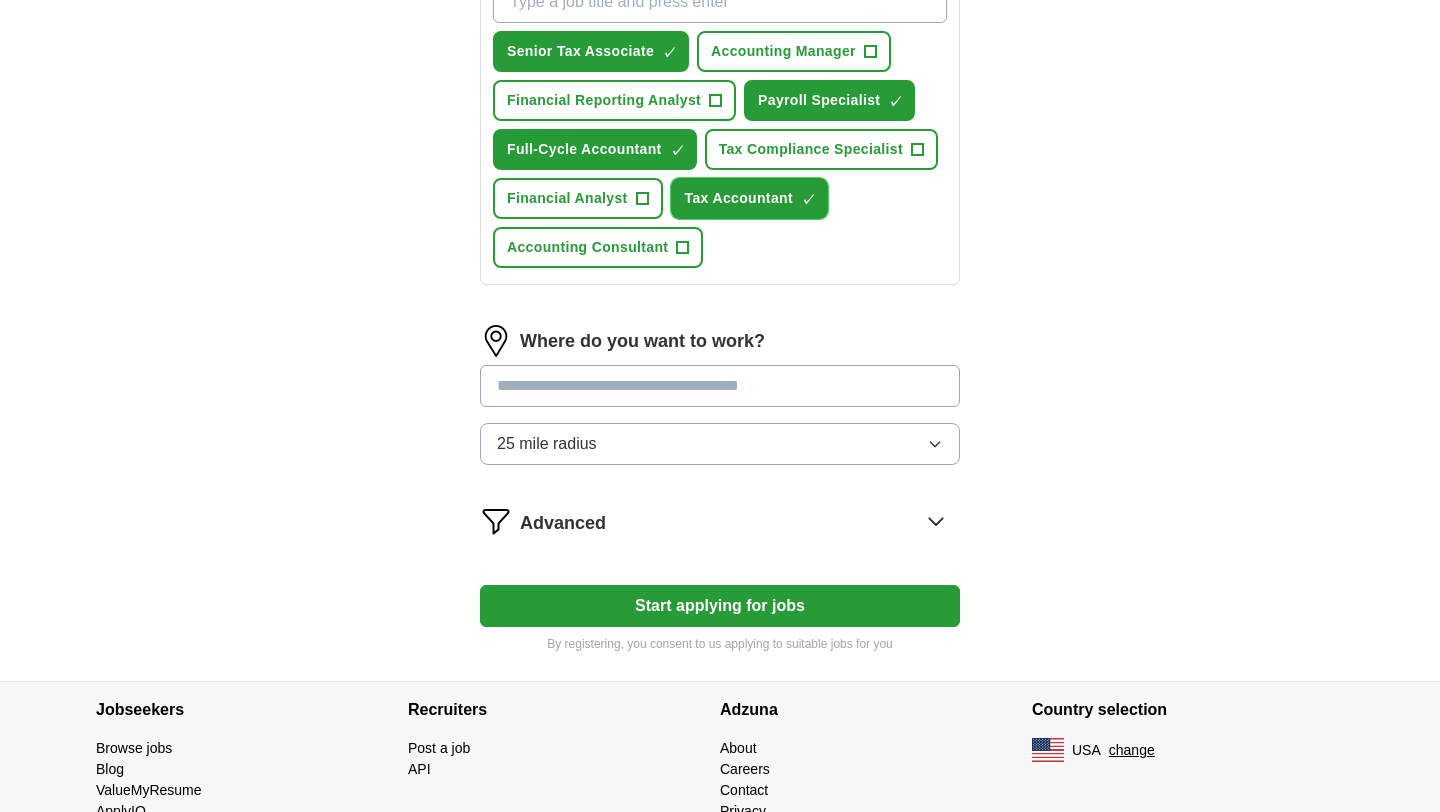 scroll, scrollTop: 782, scrollLeft: 0, axis: vertical 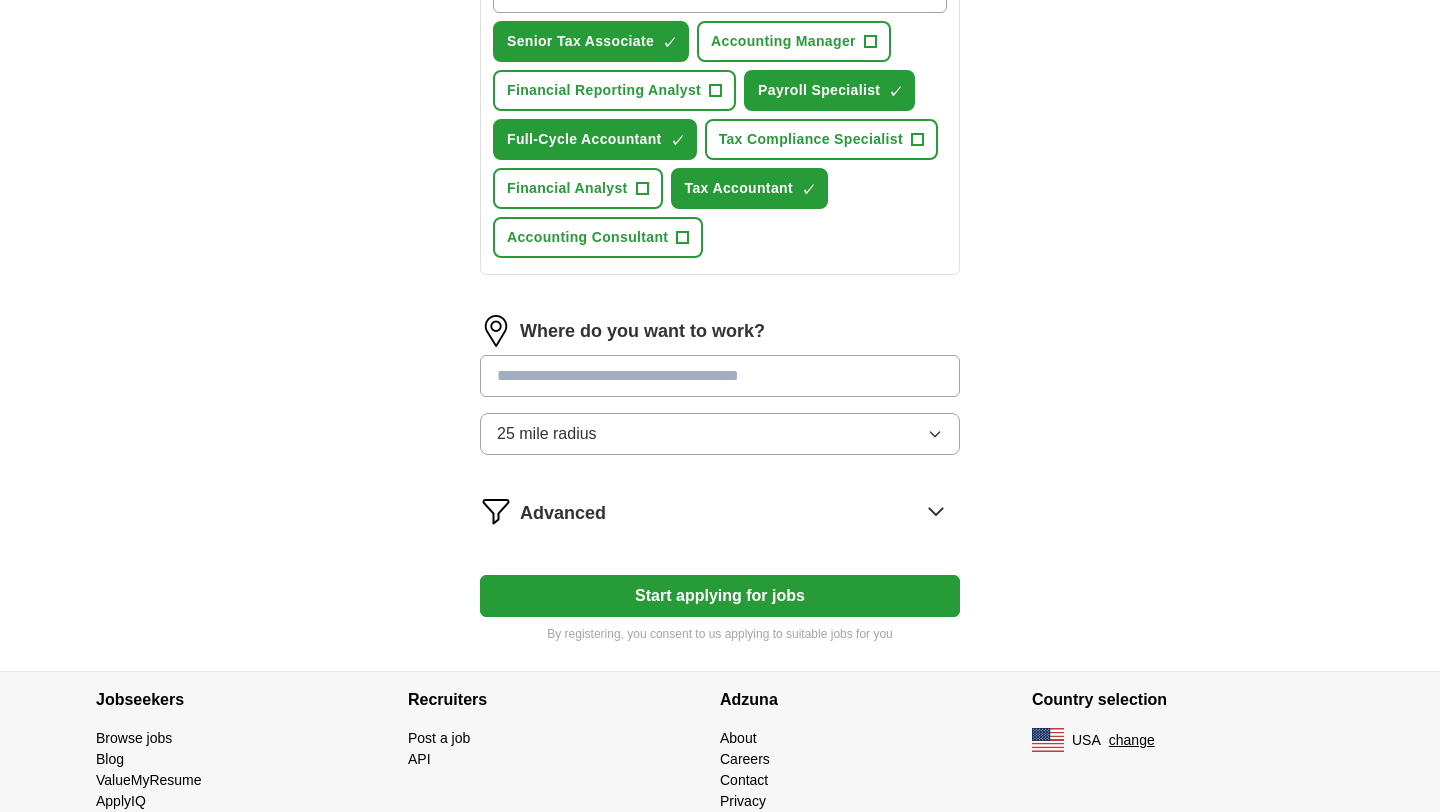 click at bounding box center (720, 376) 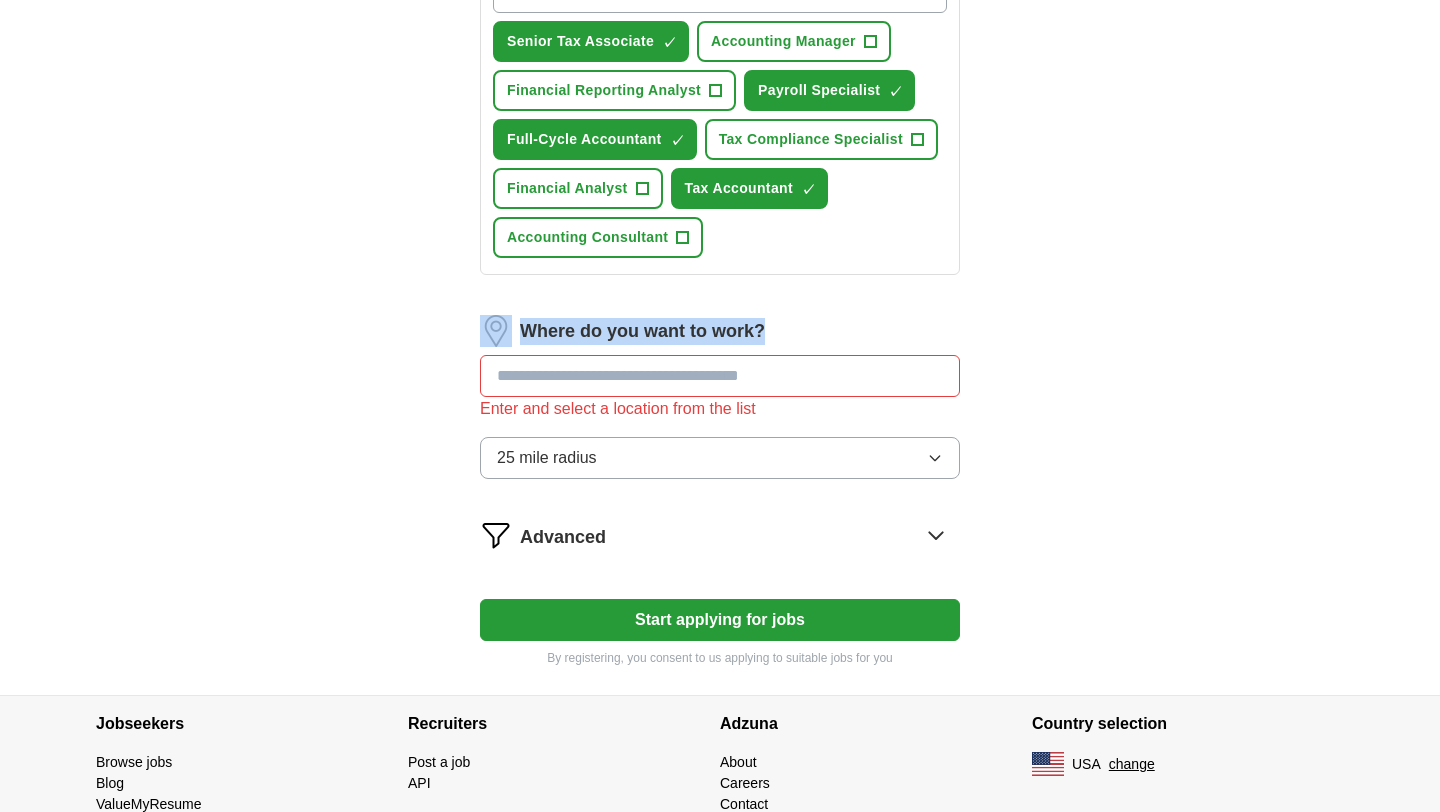drag, startPoint x: 539, startPoint y: 326, endPoint x: 806, endPoint y: 339, distance: 267.31628 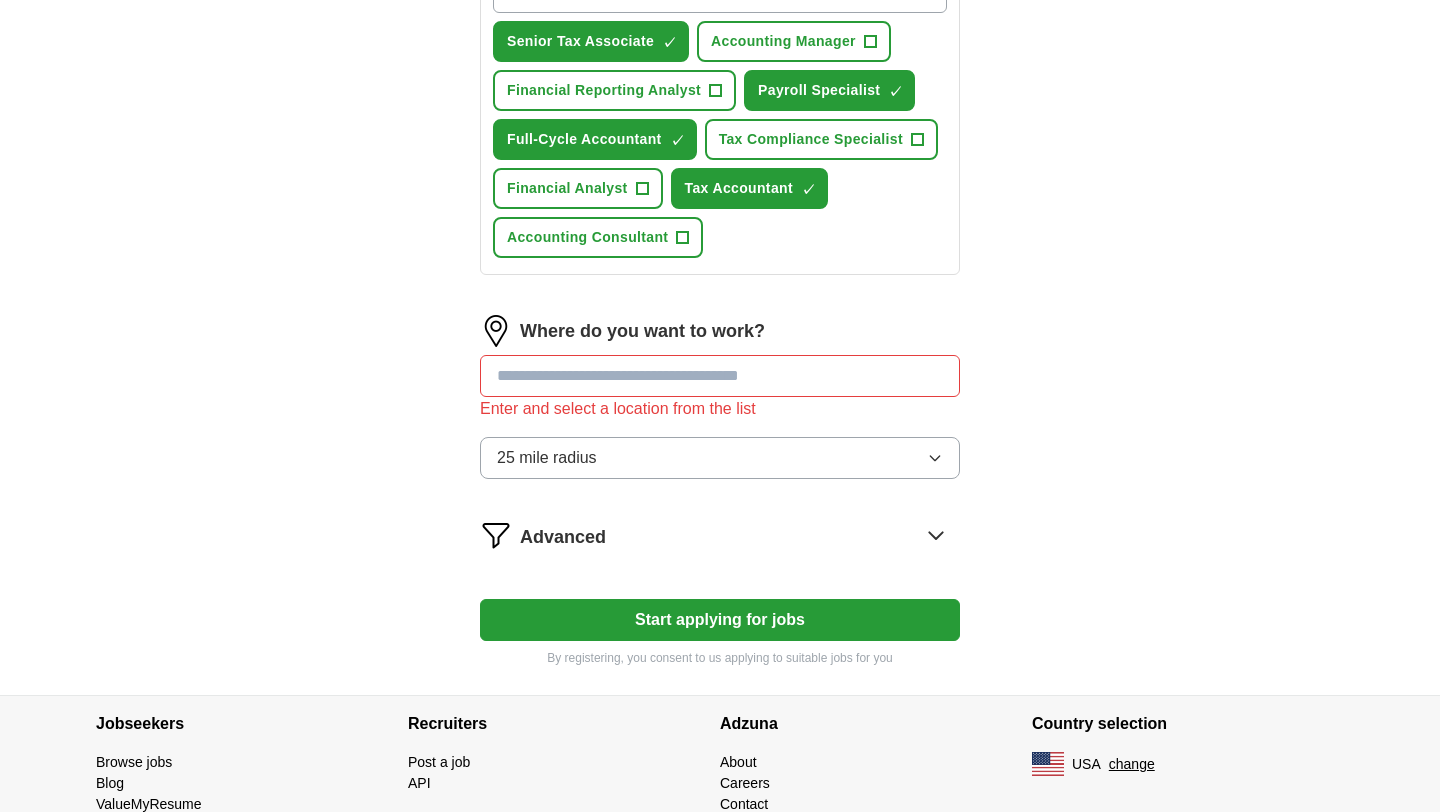 click at bounding box center [720, 376] 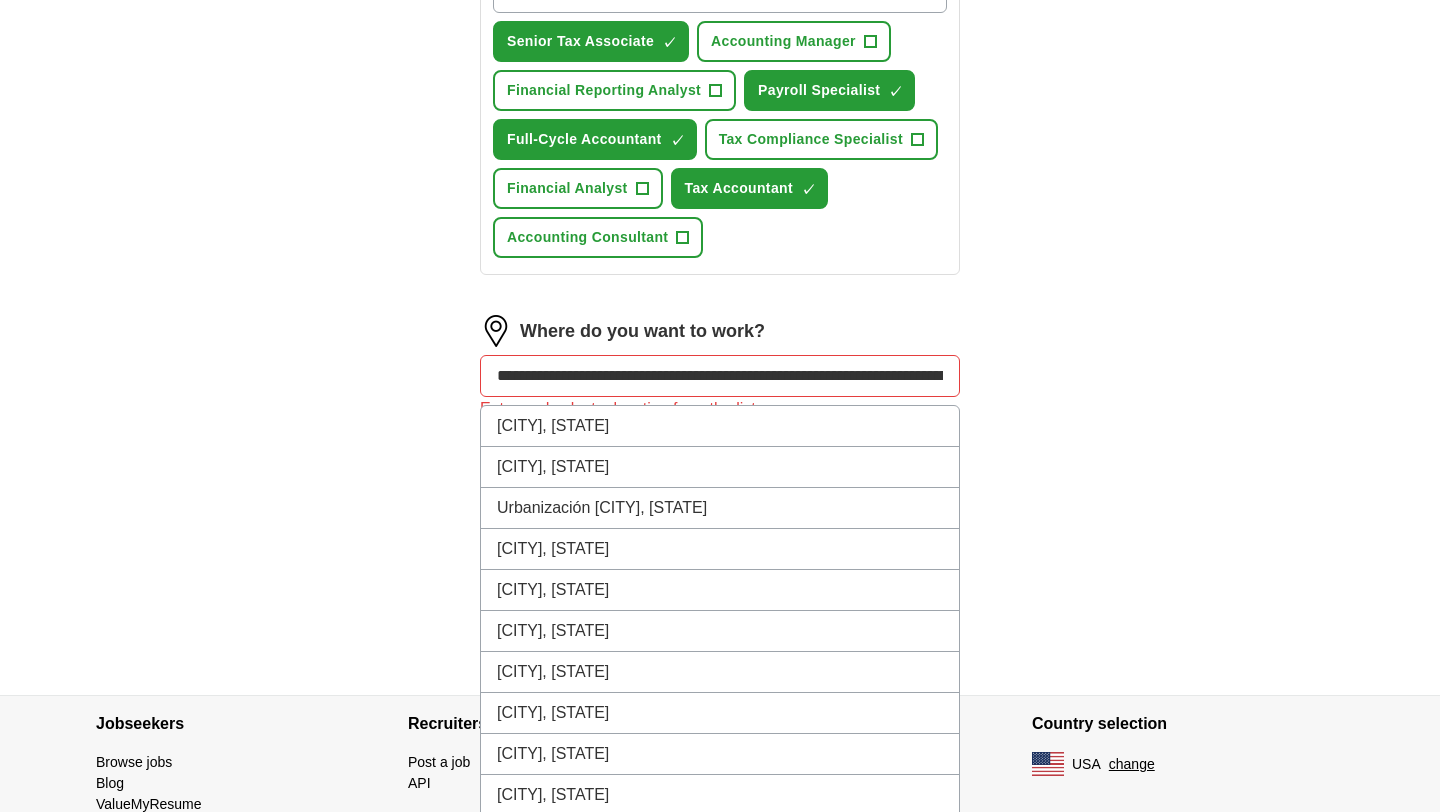 click on "**********" at bounding box center (720, 376) 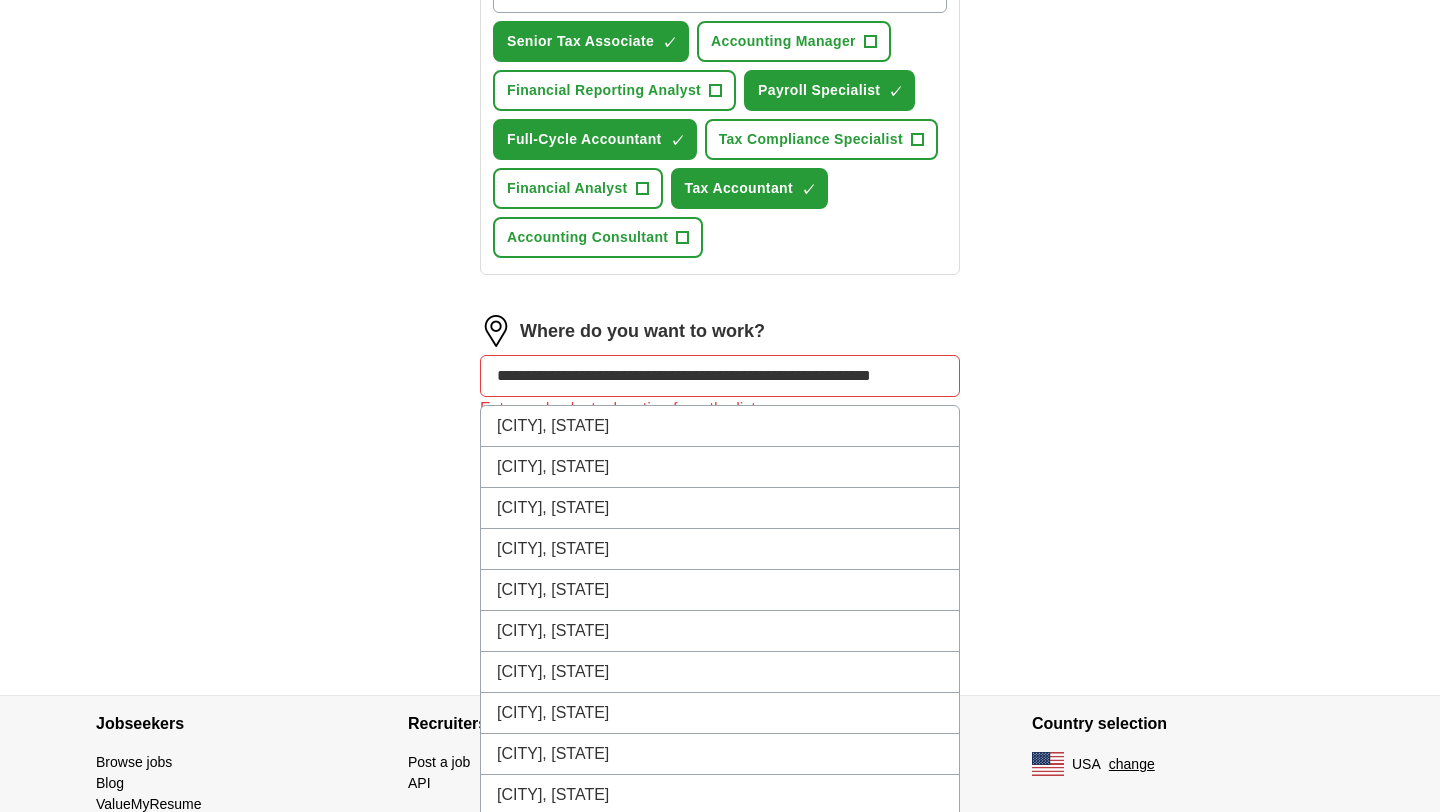 scroll, scrollTop: 0, scrollLeft: 0, axis: both 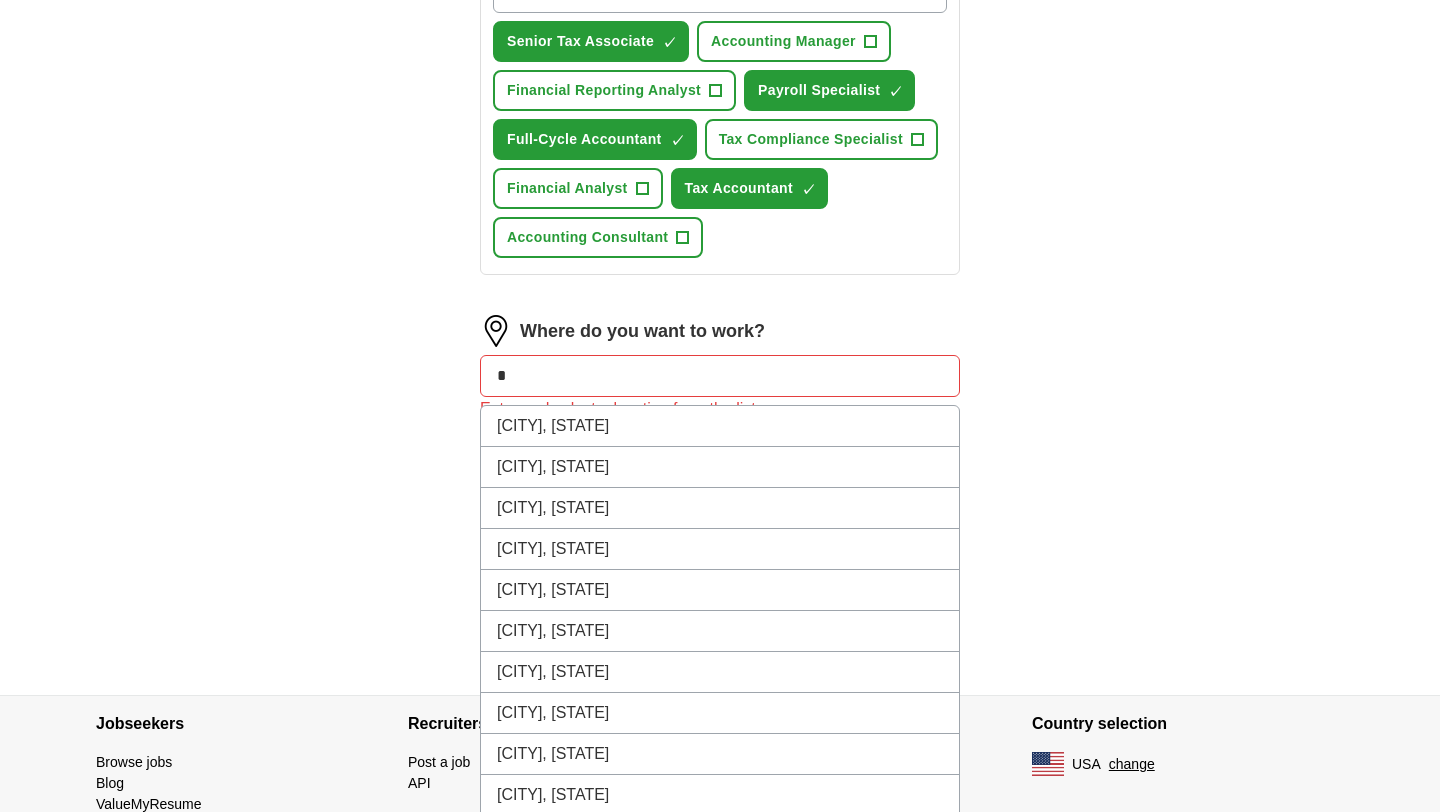 type on "*" 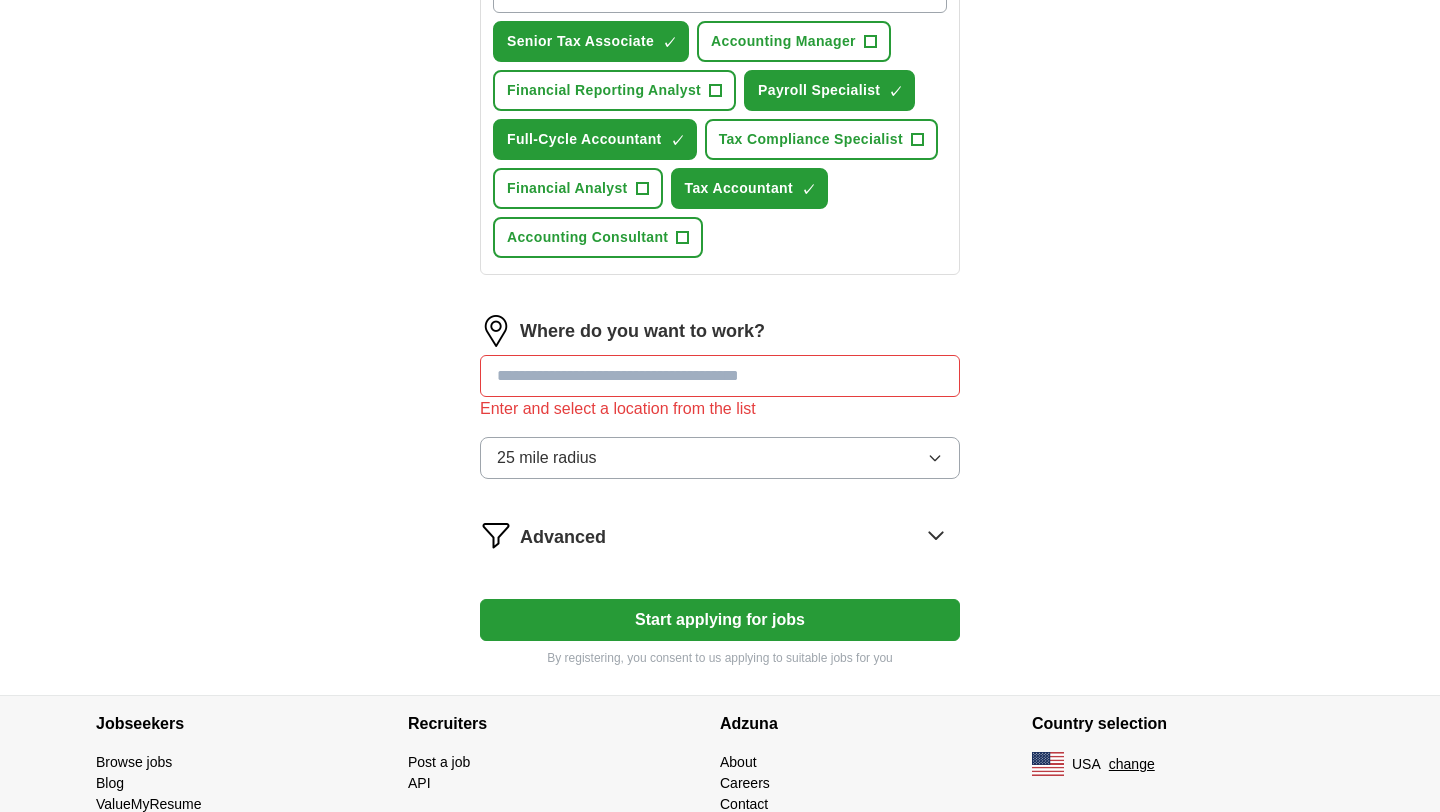 paste 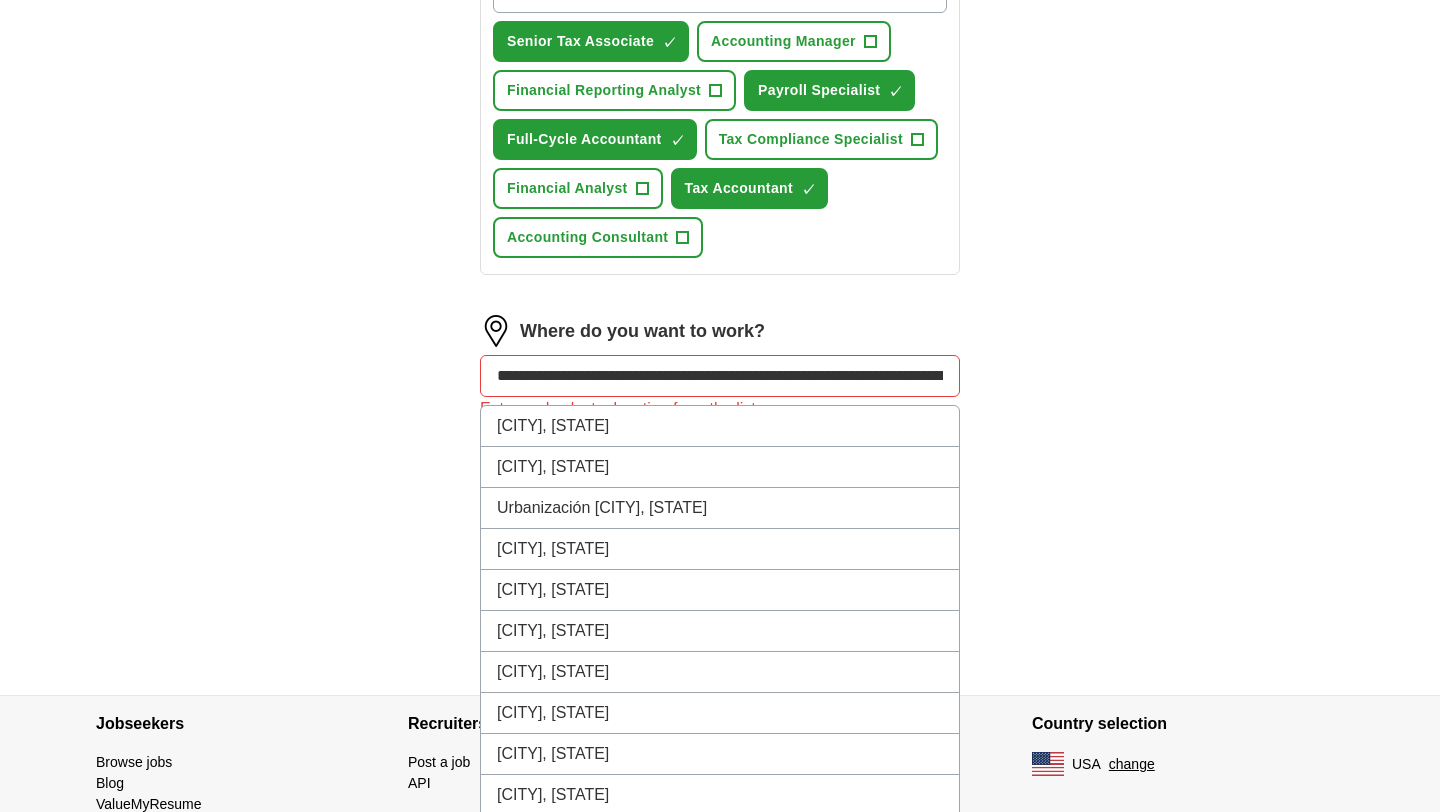 click on "**********" at bounding box center [720, 376] 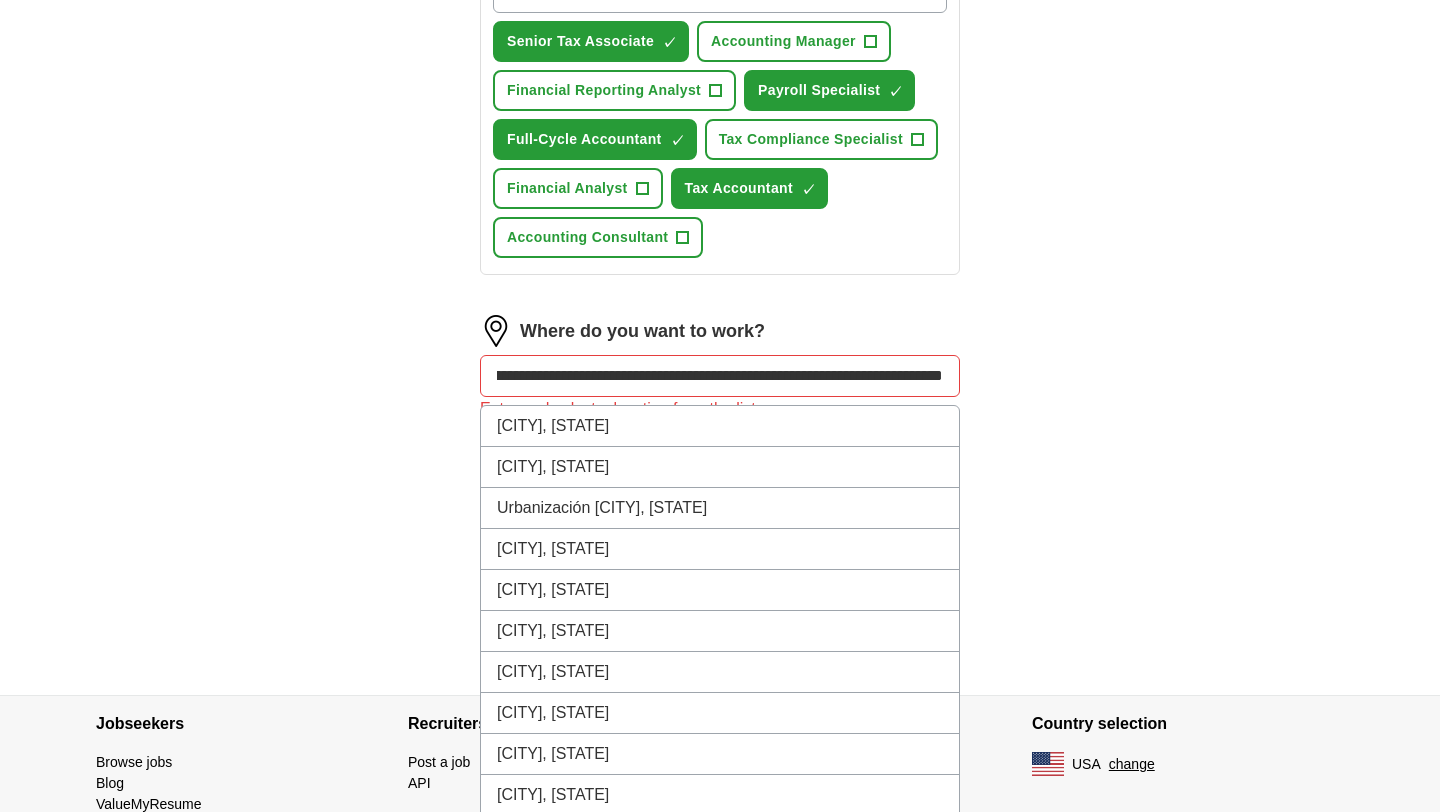 scroll, scrollTop: 0, scrollLeft: 163, axis: horizontal 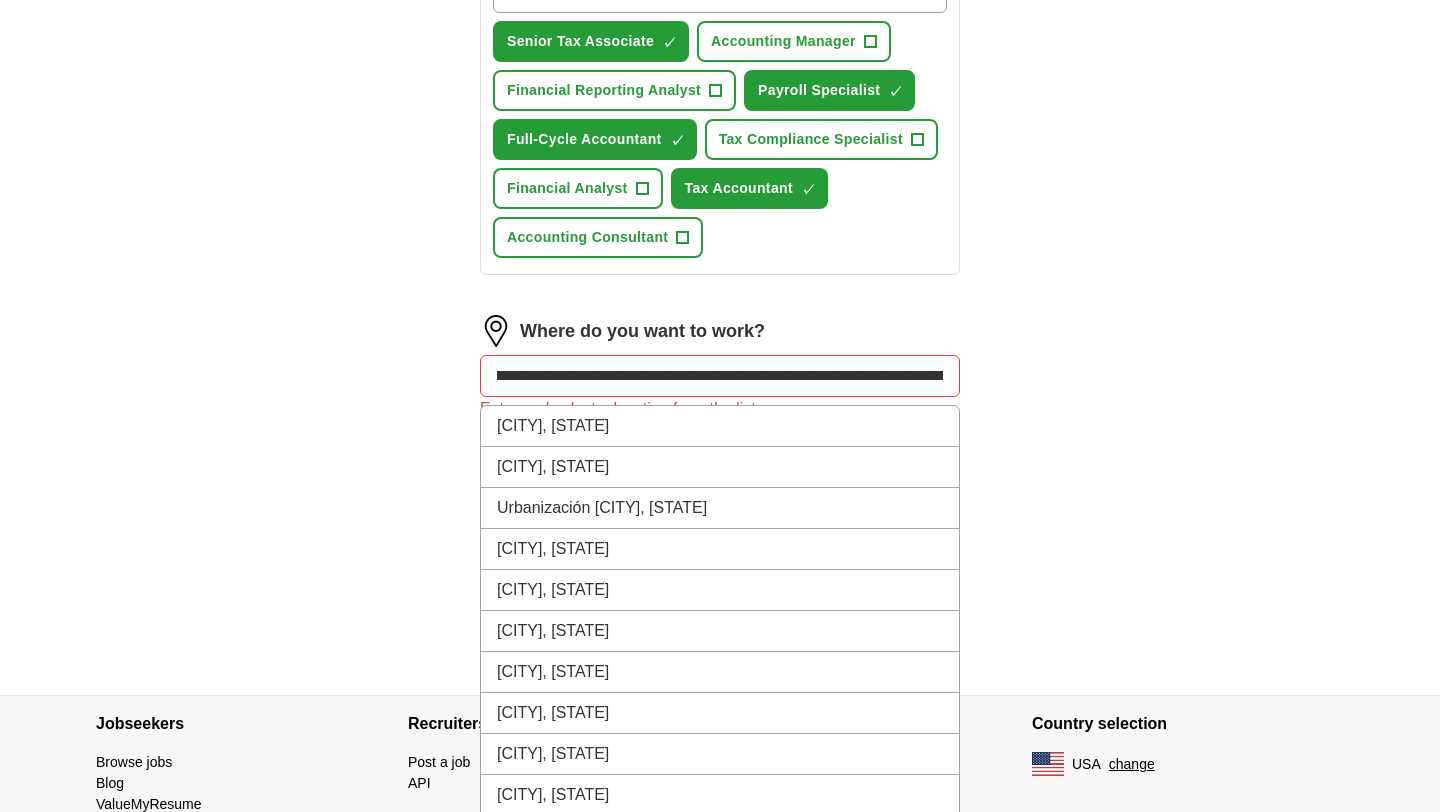 click on "**********" at bounding box center [720, 376] 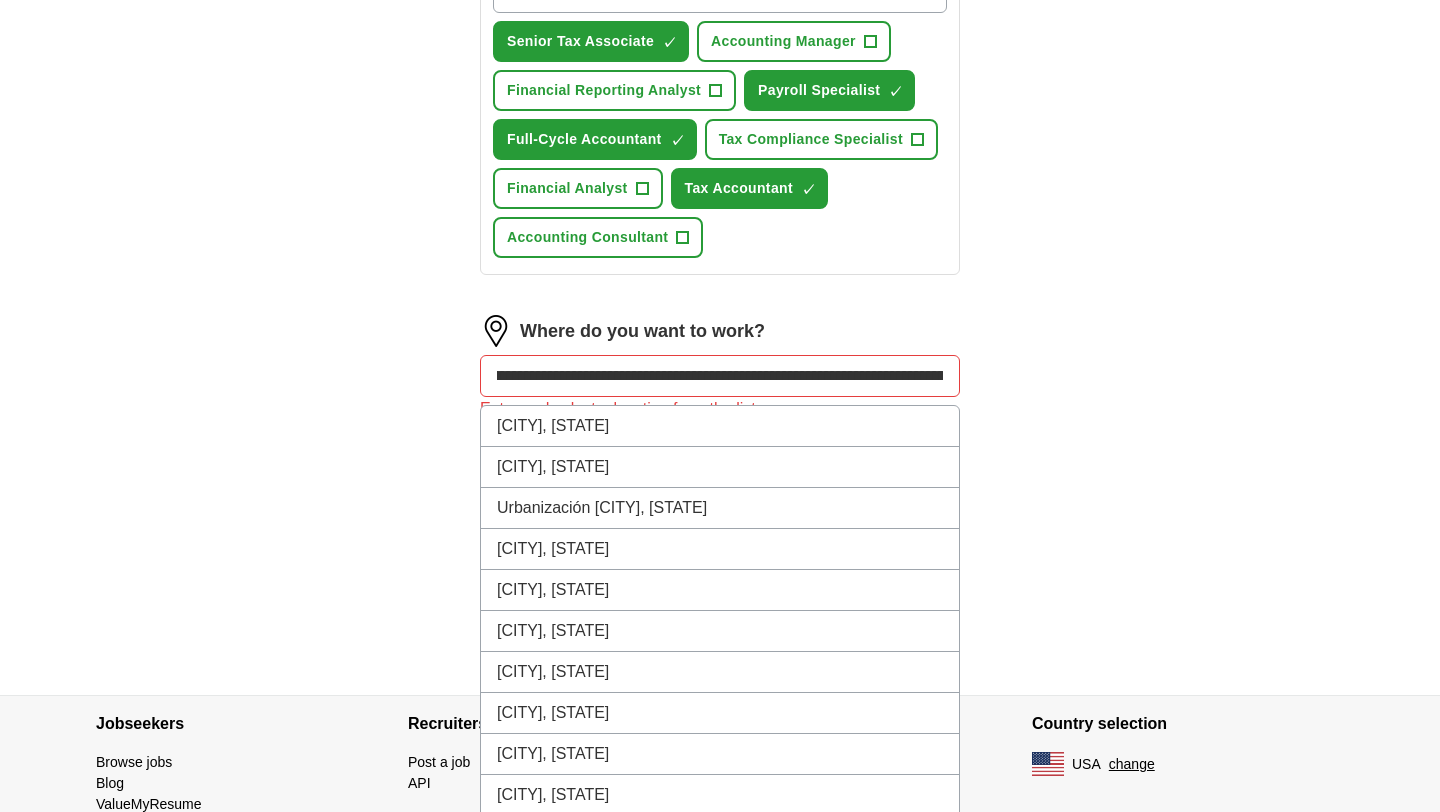 scroll, scrollTop: 0, scrollLeft: 0, axis: both 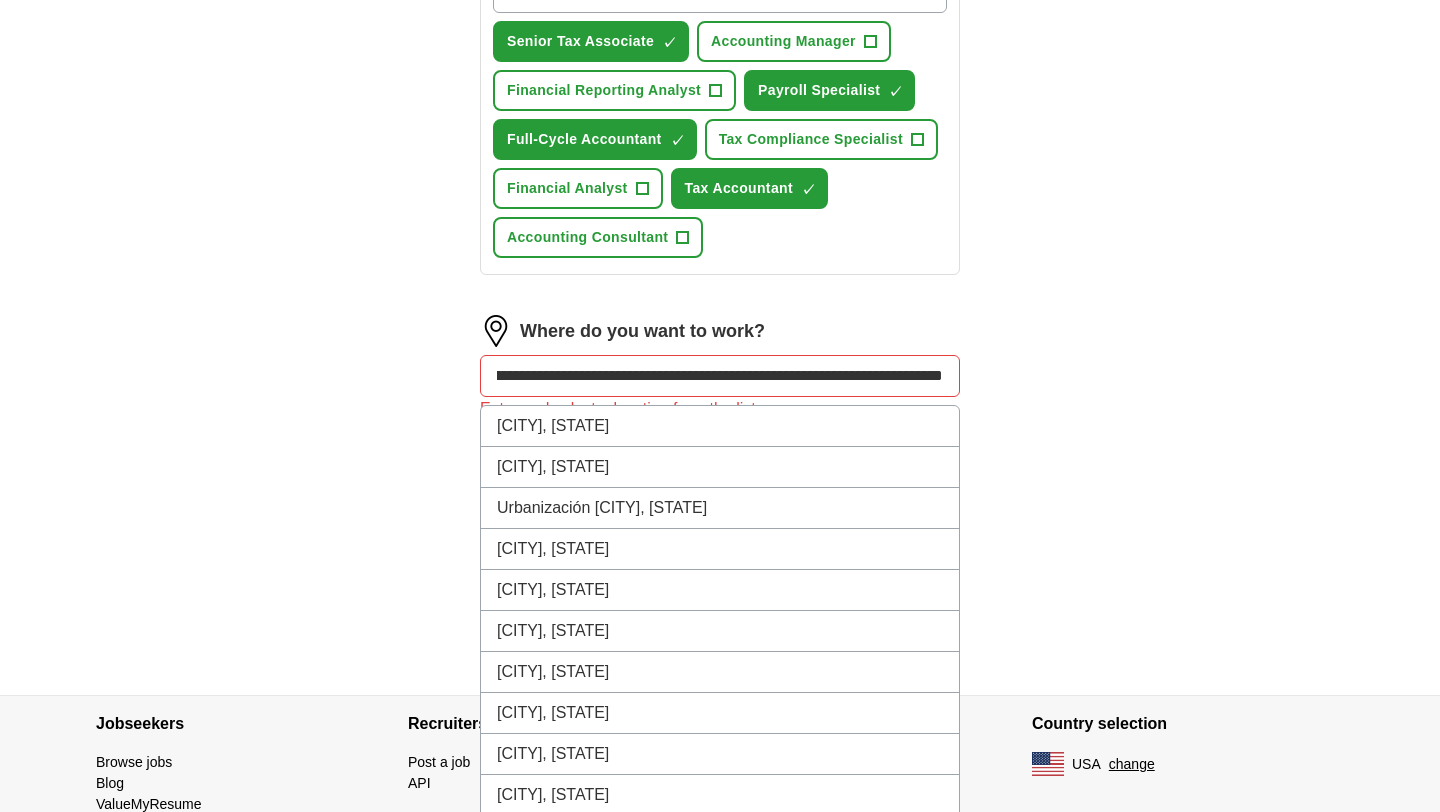 drag, startPoint x: 497, startPoint y: 377, endPoint x: 969, endPoint y: 339, distance: 473.5272 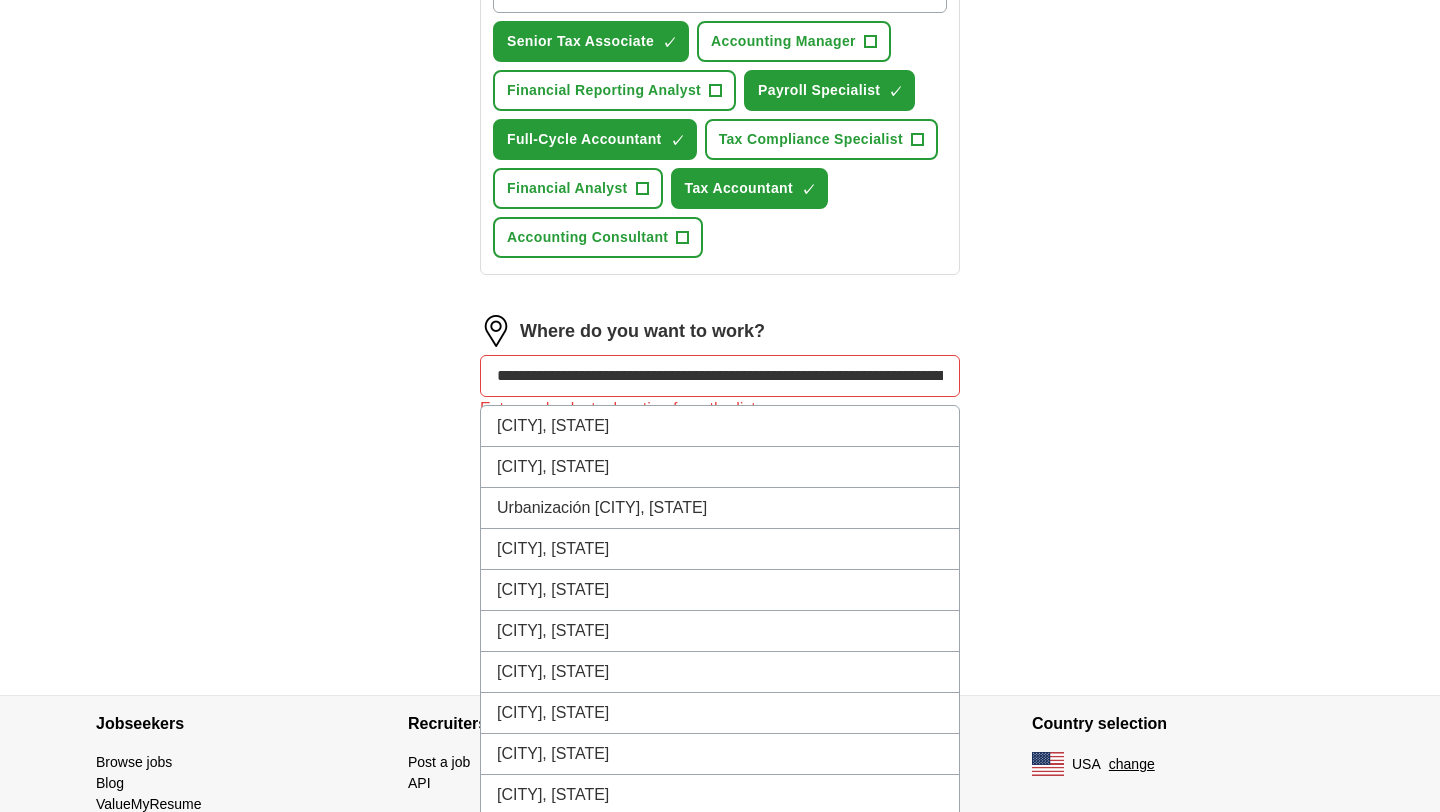 drag, startPoint x: 944, startPoint y: 375, endPoint x: 425, endPoint y: 400, distance: 519.60175 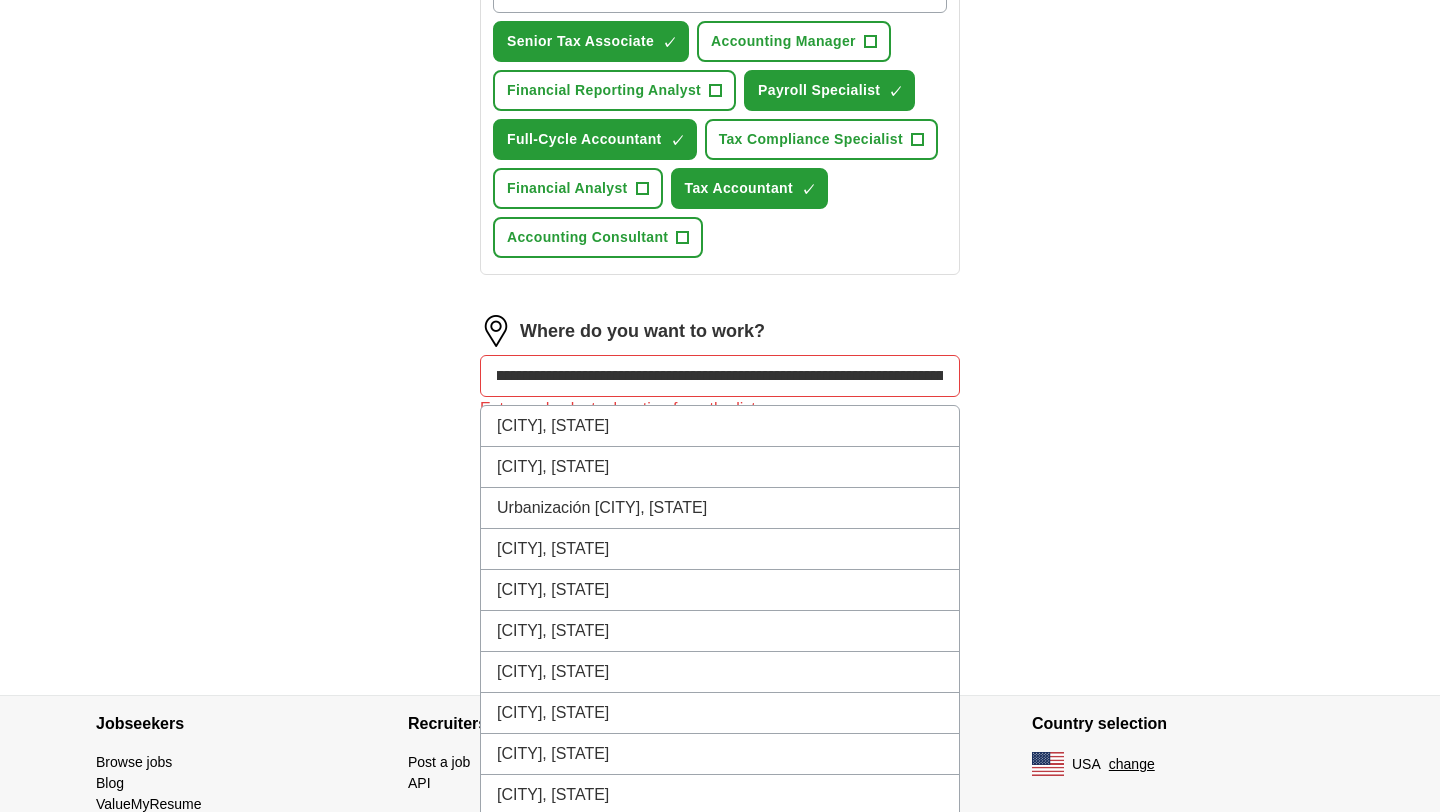 scroll, scrollTop: 0, scrollLeft: 293, axis: horizontal 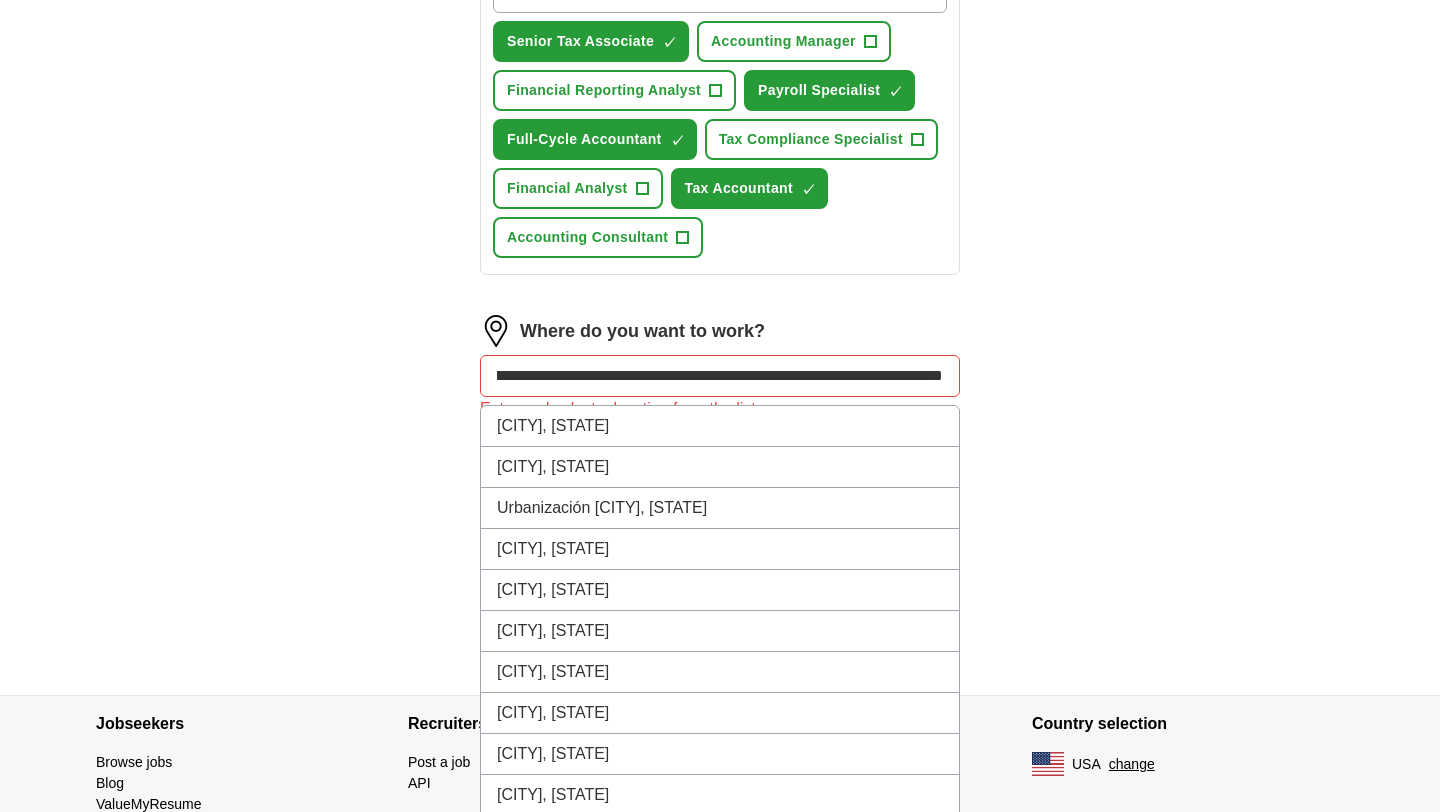 drag, startPoint x: 501, startPoint y: 379, endPoint x: 1012, endPoint y: 399, distance: 511.39124 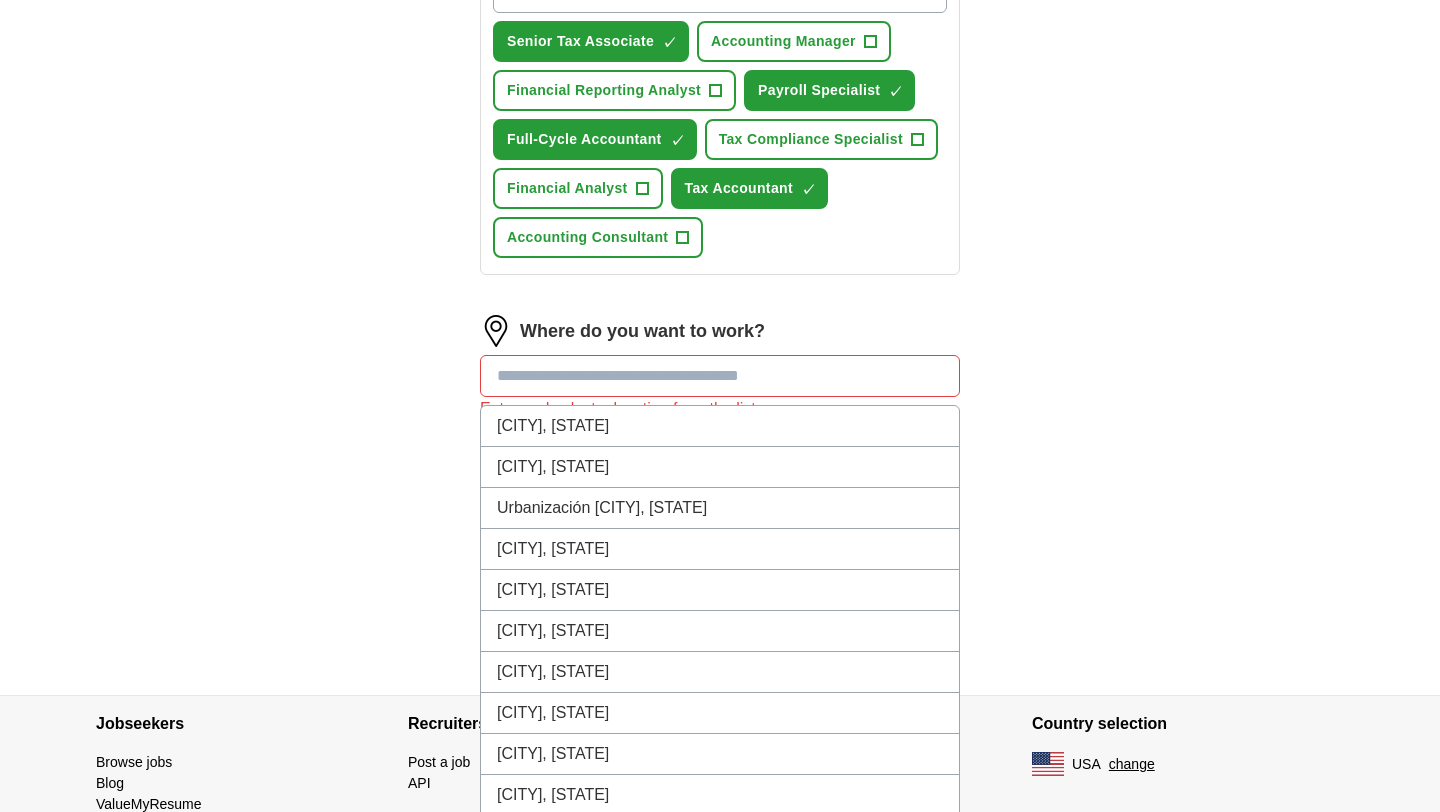 scroll, scrollTop: 0, scrollLeft: 0, axis: both 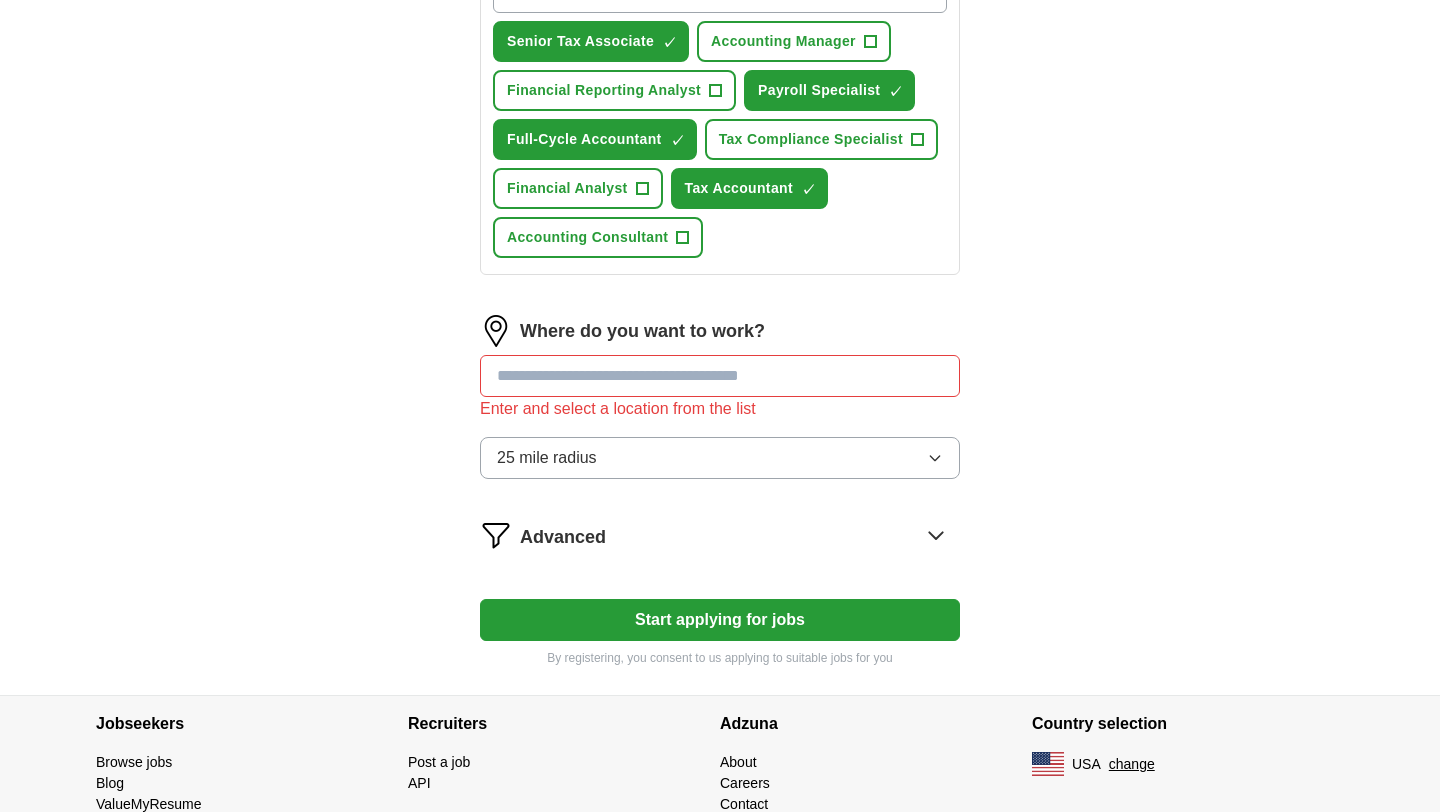 click at bounding box center [720, 376] 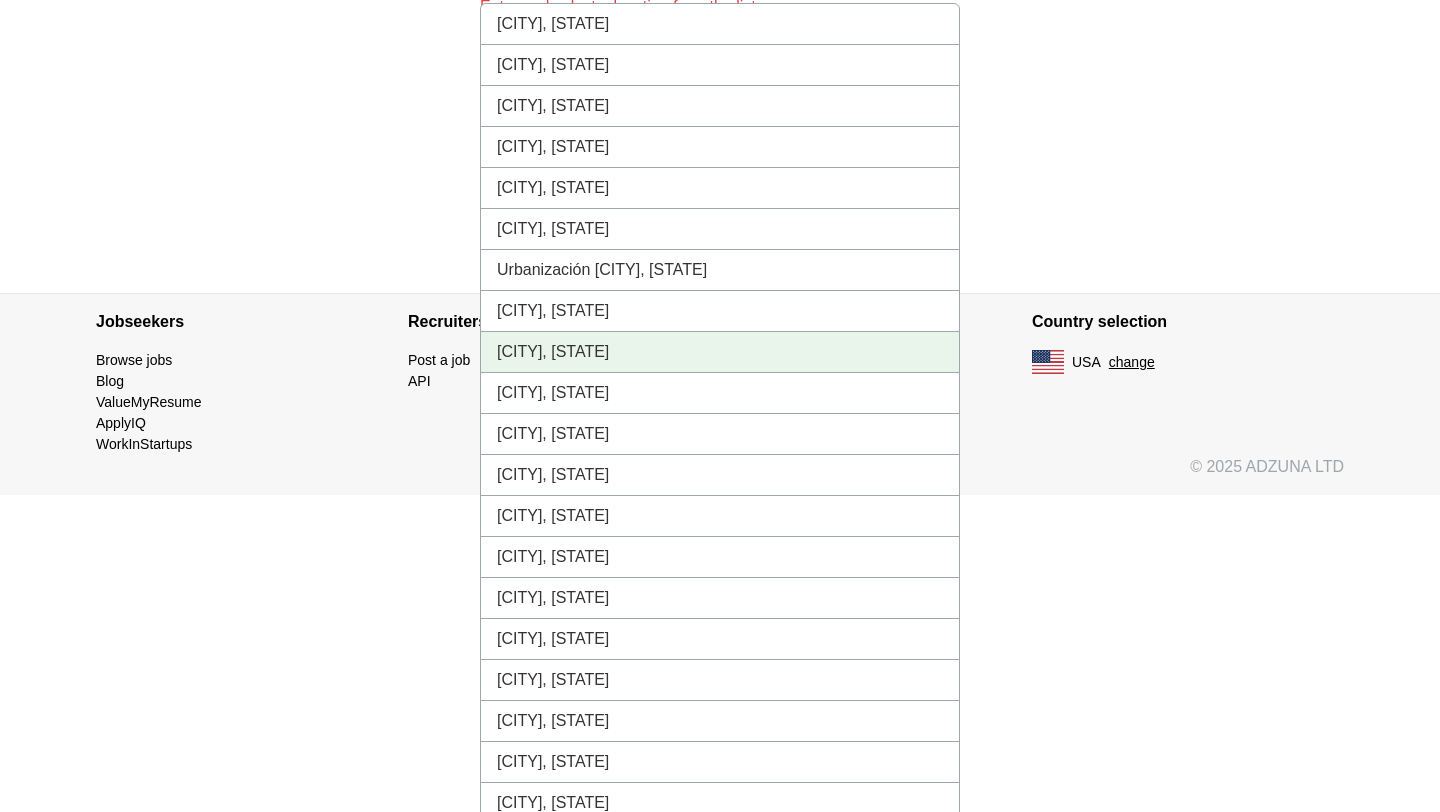 scroll, scrollTop: 1196, scrollLeft: 0, axis: vertical 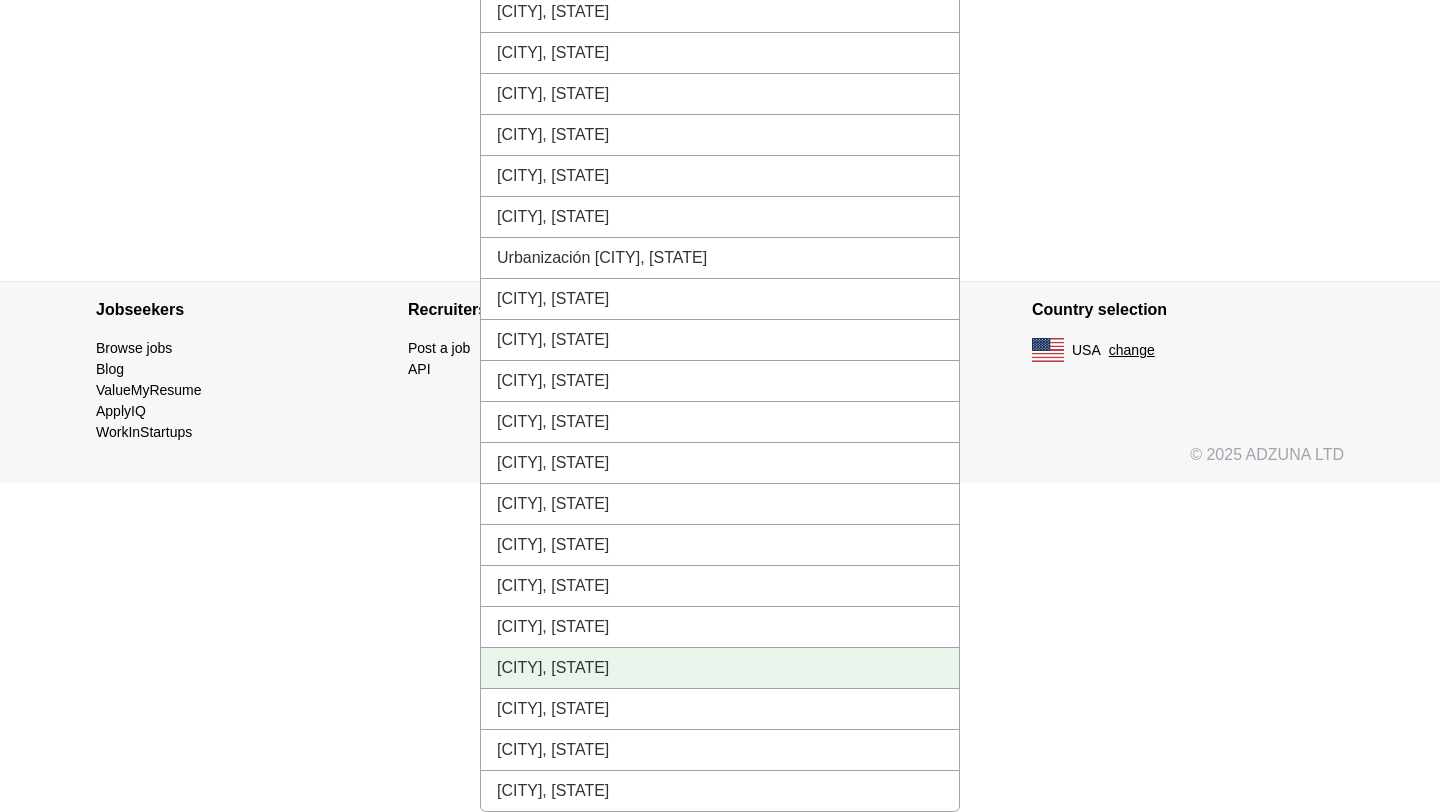 click on "[CITY], [STATE]" at bounding box center [720, 668] 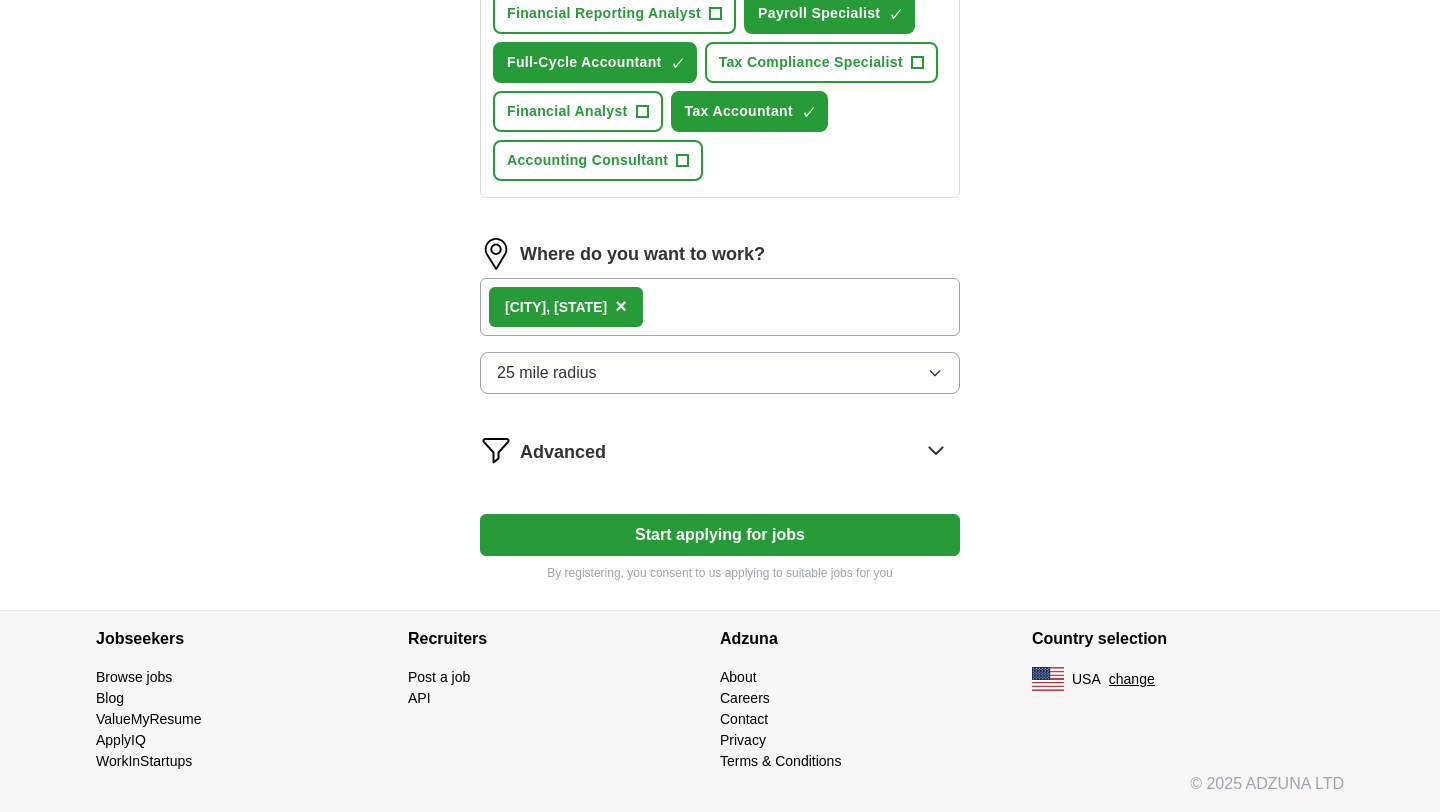 scroll, scrollTop: 859, scrollLeft: 0, axis: vertical 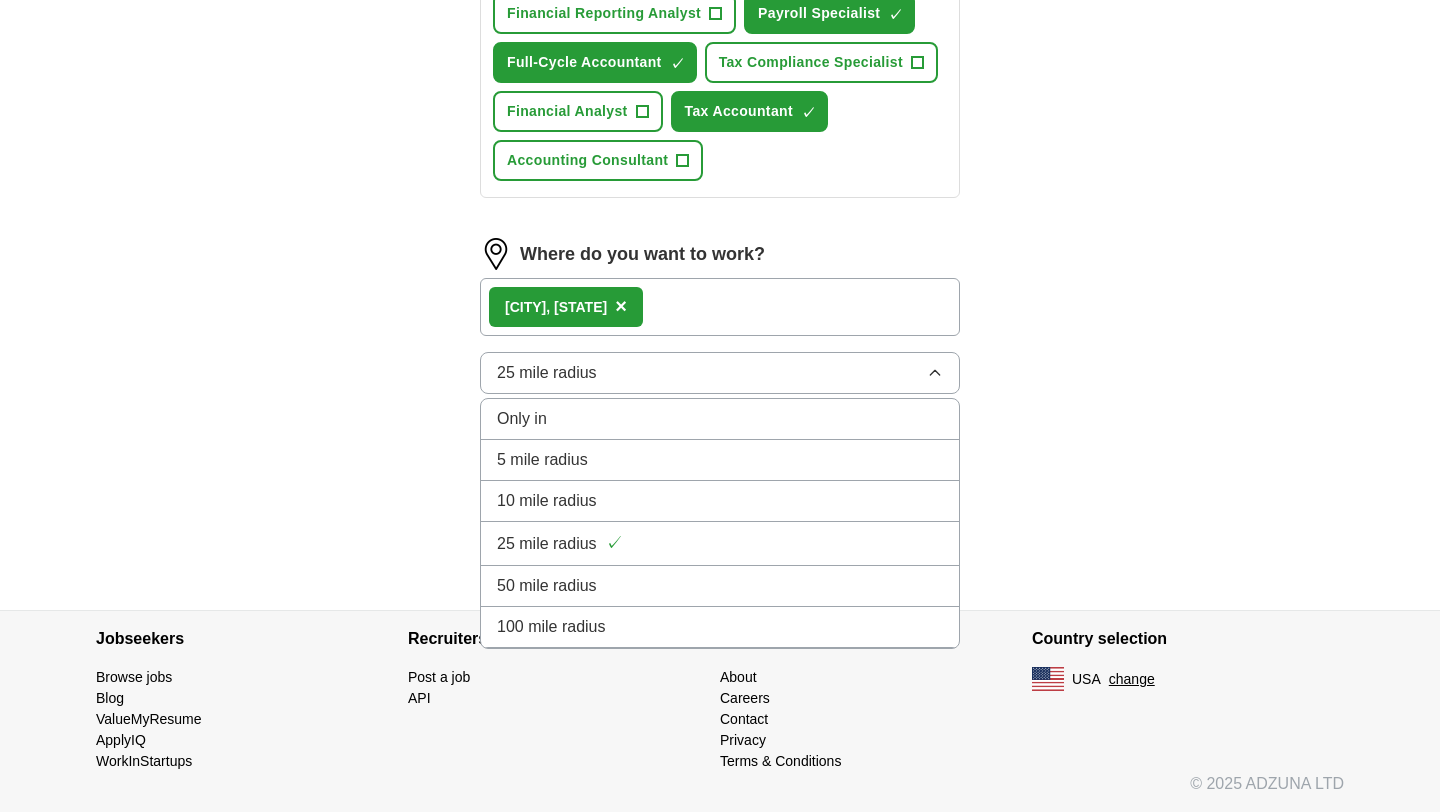 click on "50 mile radius" at bounding box center (547, 586) 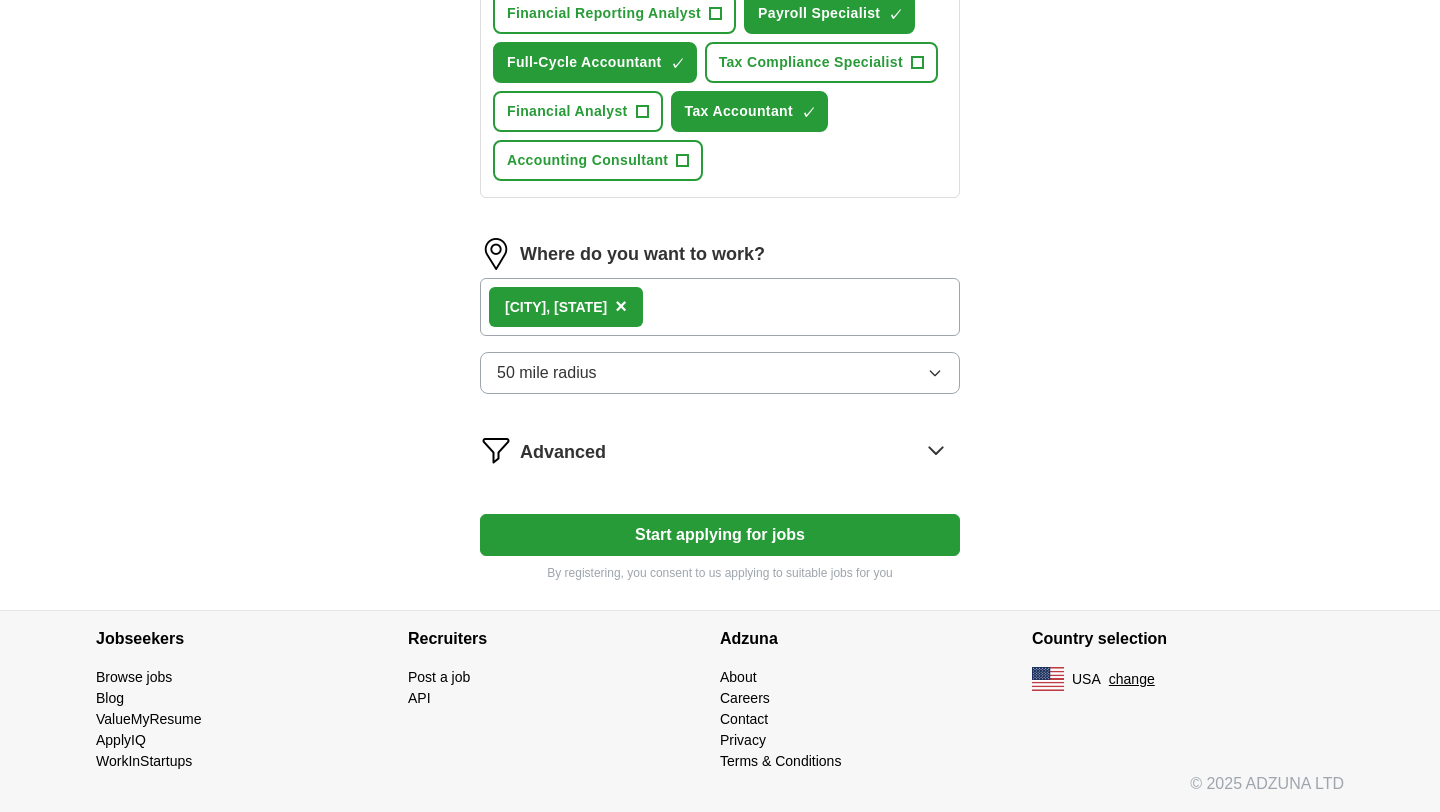 click on "Start applying for jobs" at bounding box center [720, 535] 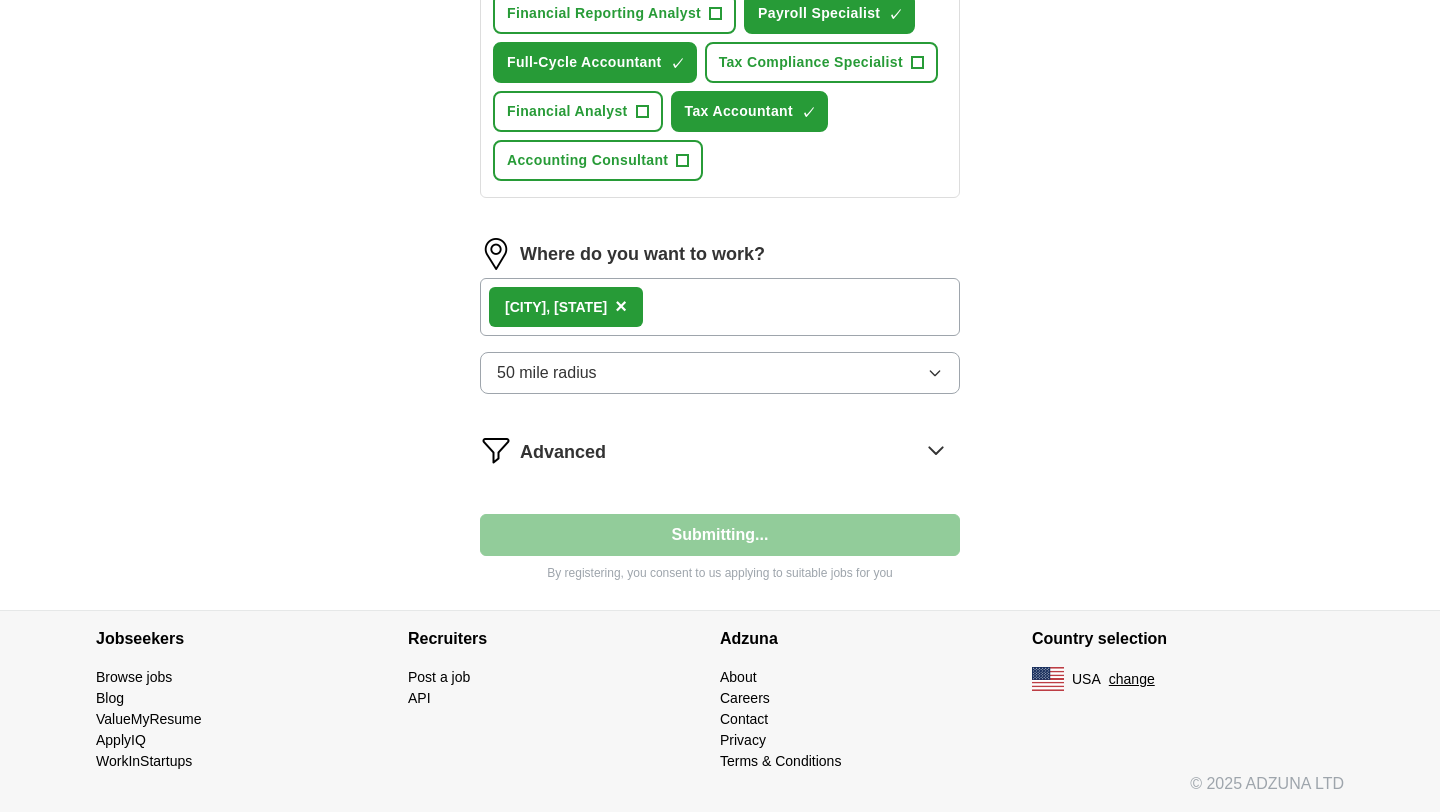 select on "**" 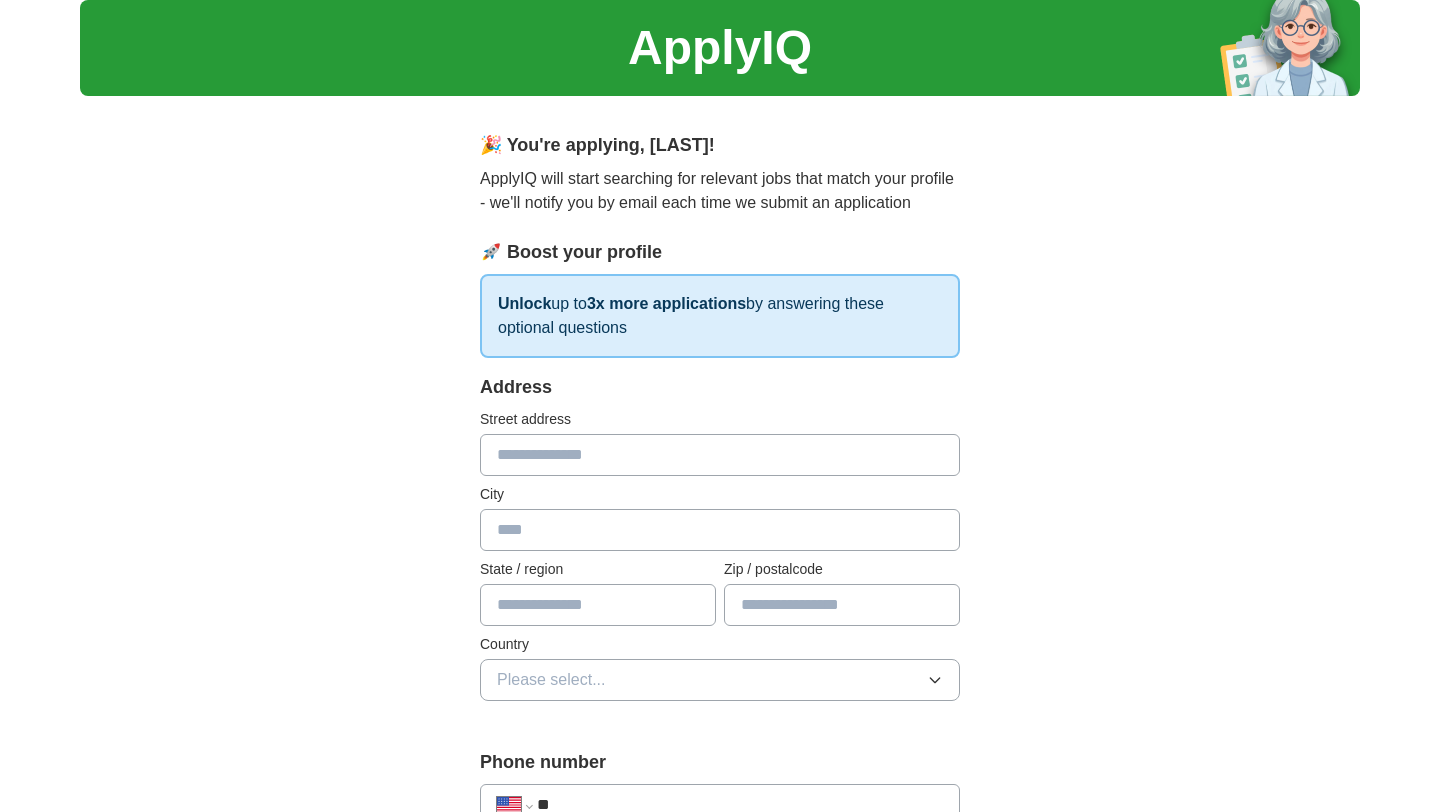 scroll, scrollTop: 62, scrollLeft: 0, axis: vertical 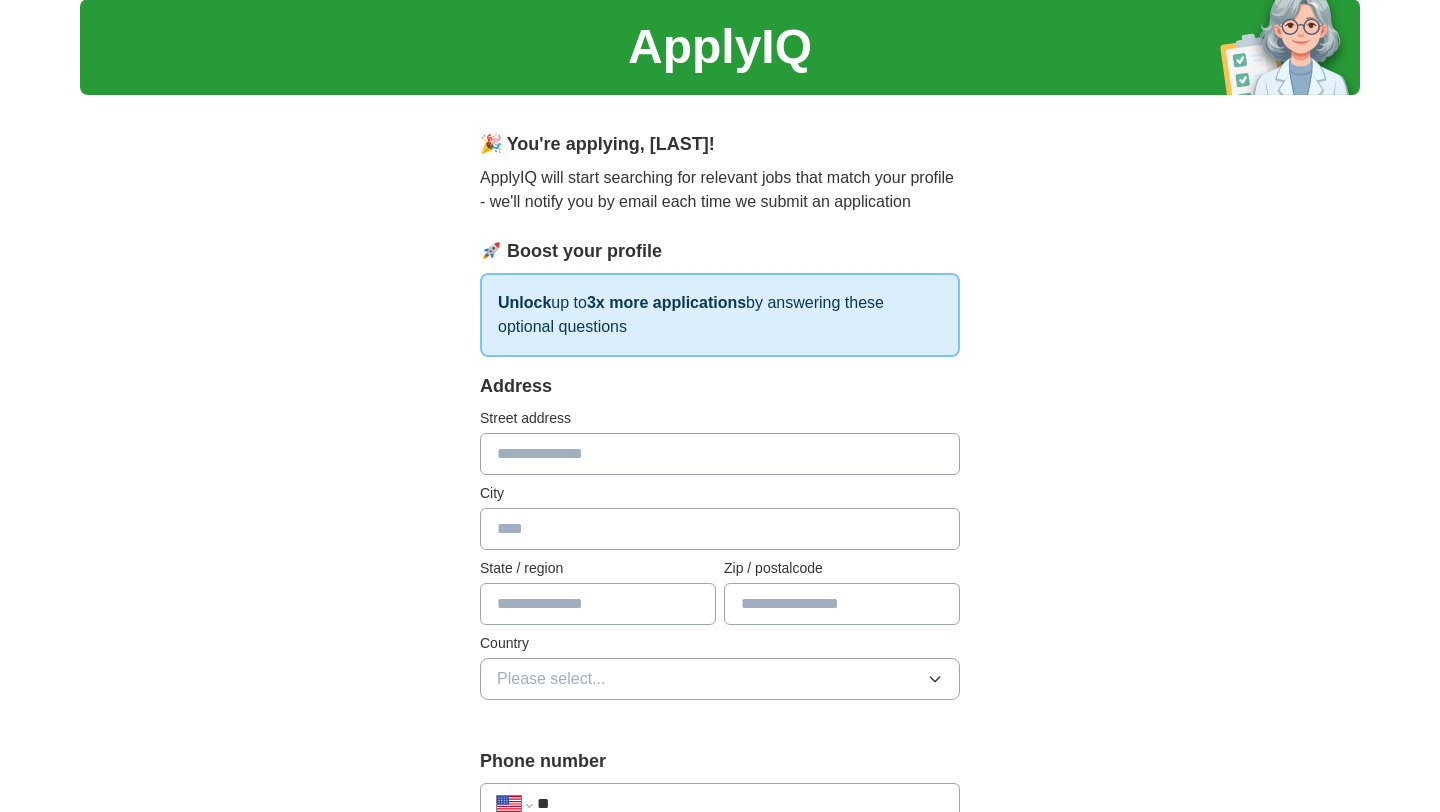 click at bounding box center [720, 454] 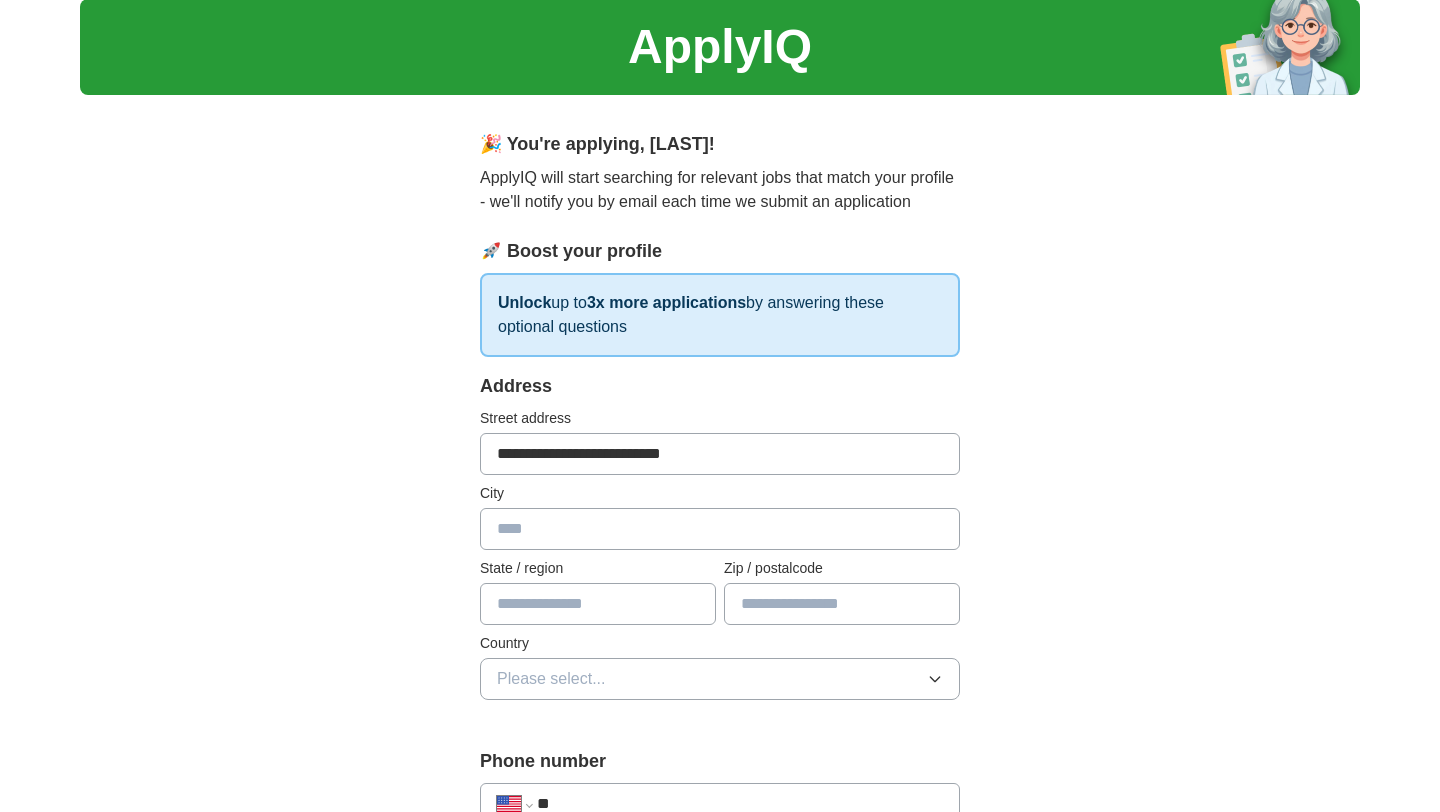 type on "**********" 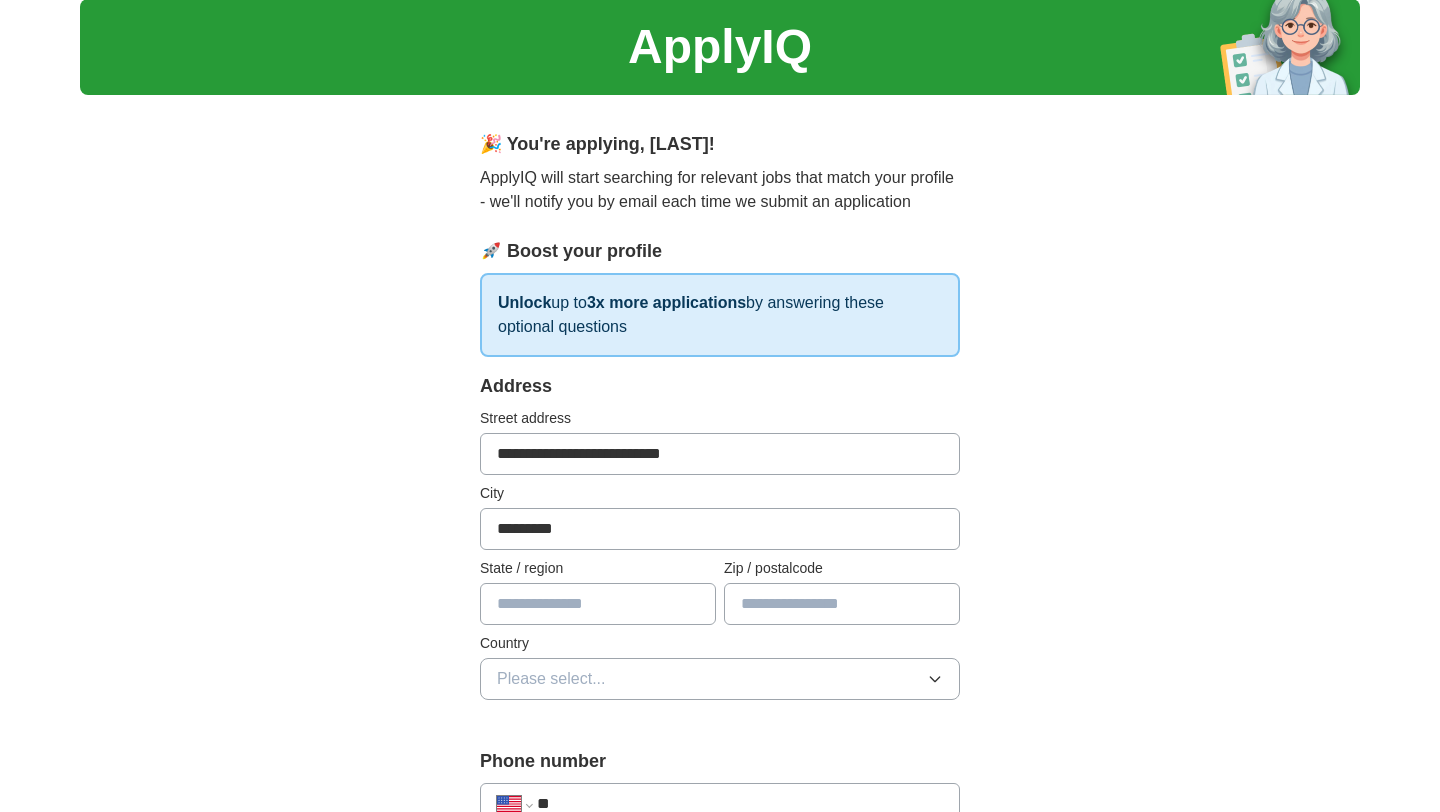 type on "**********" 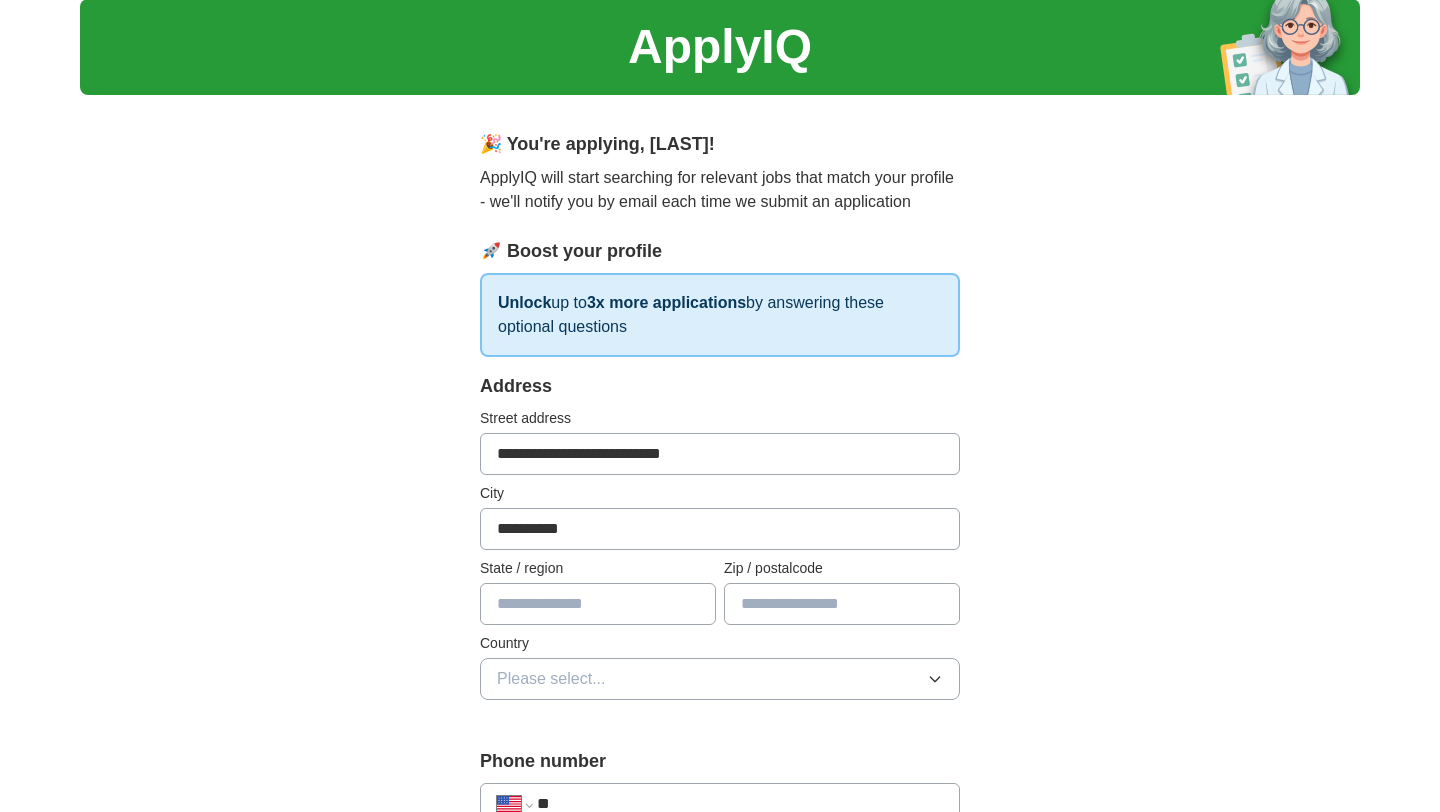 type on "**" 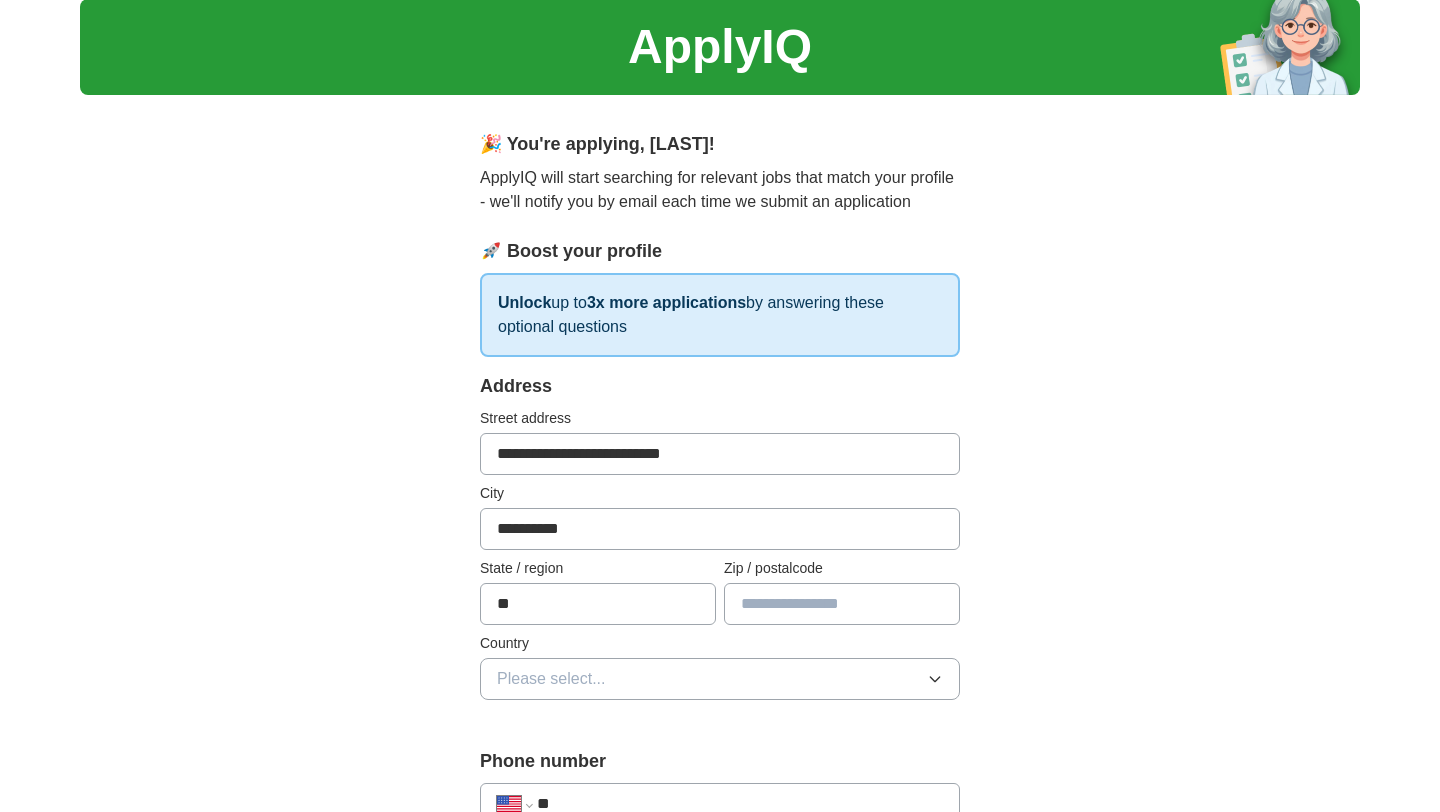 type on "*****" 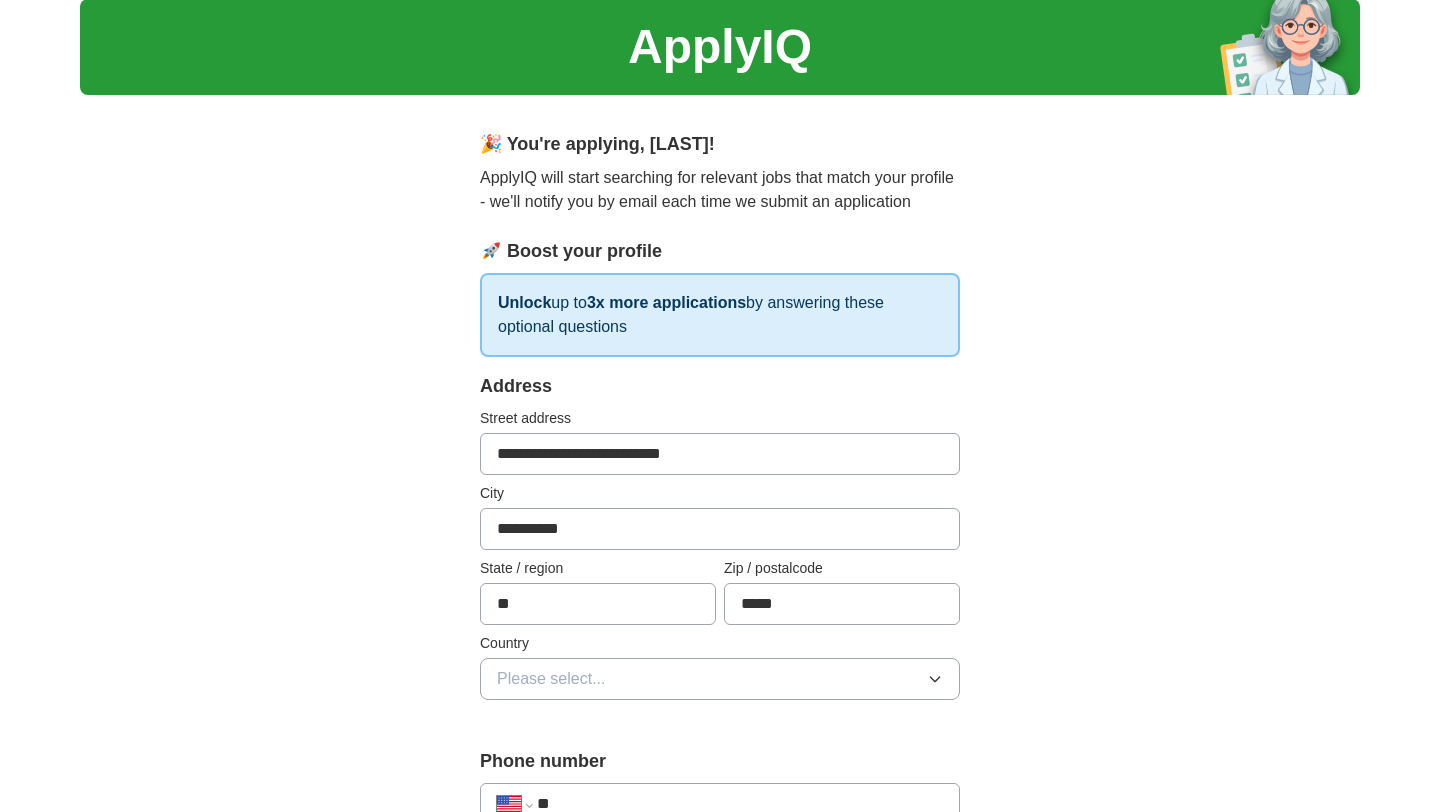 type on "**********" 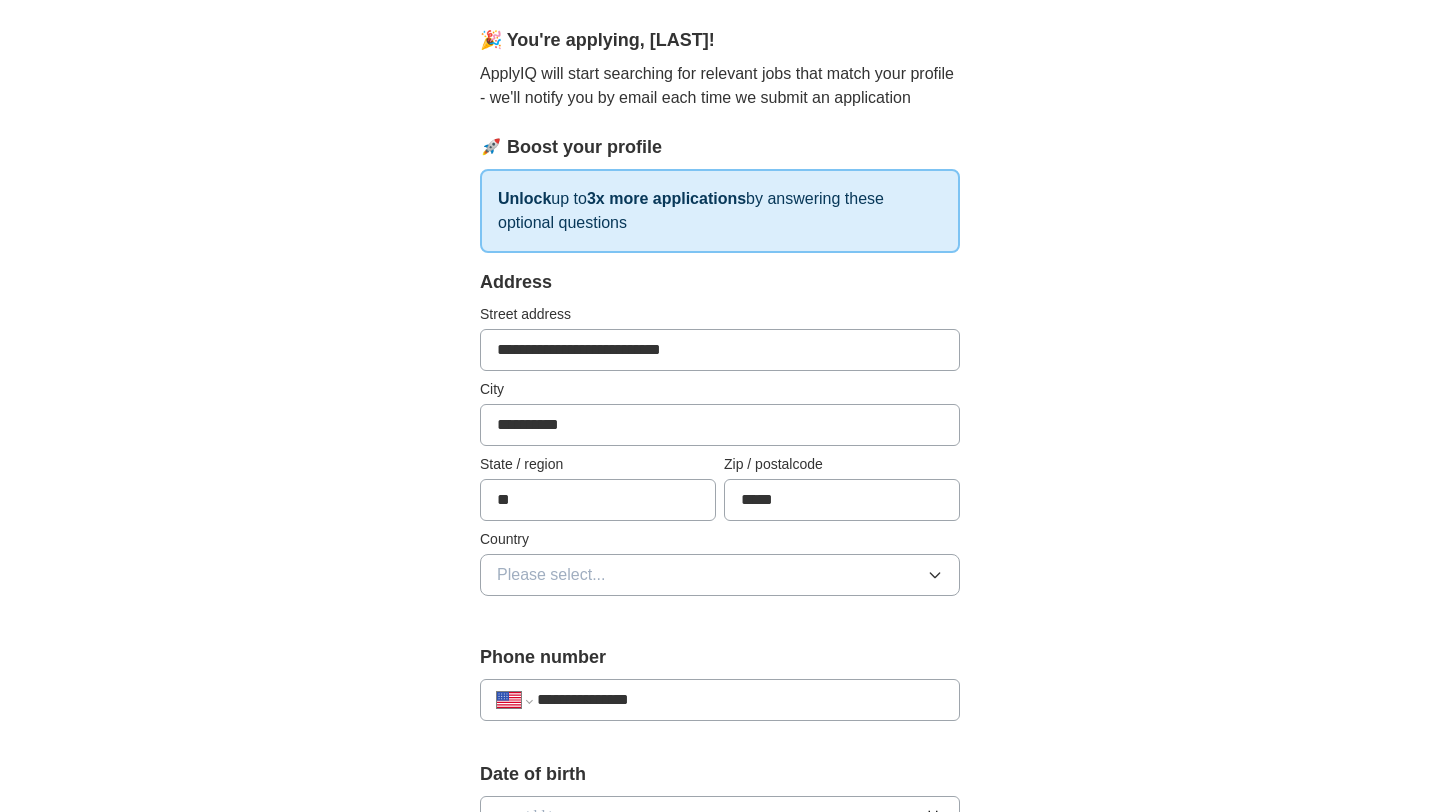 scroll, scrollTop: 205, scrollLeft: 0, axis: vertical 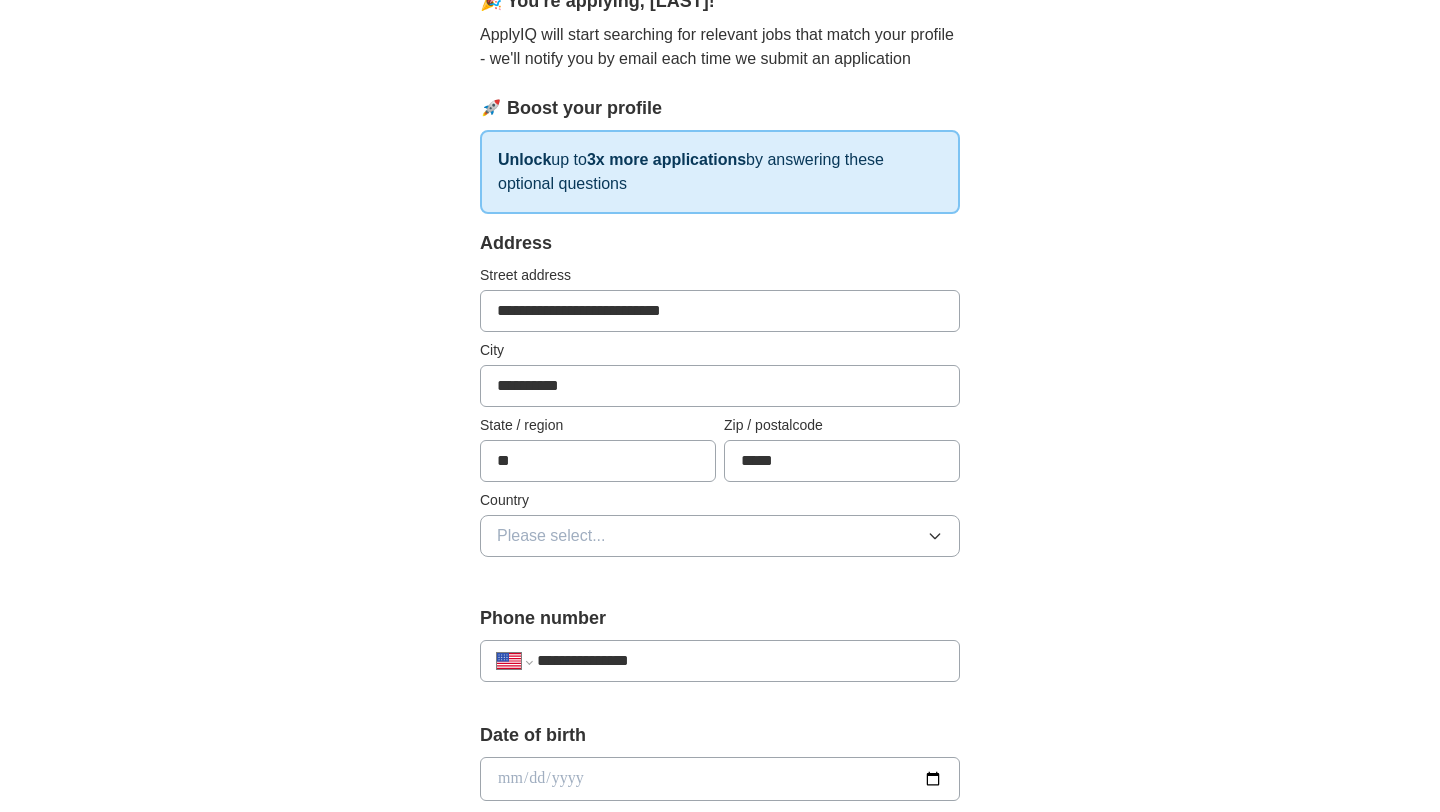 type on "**********" 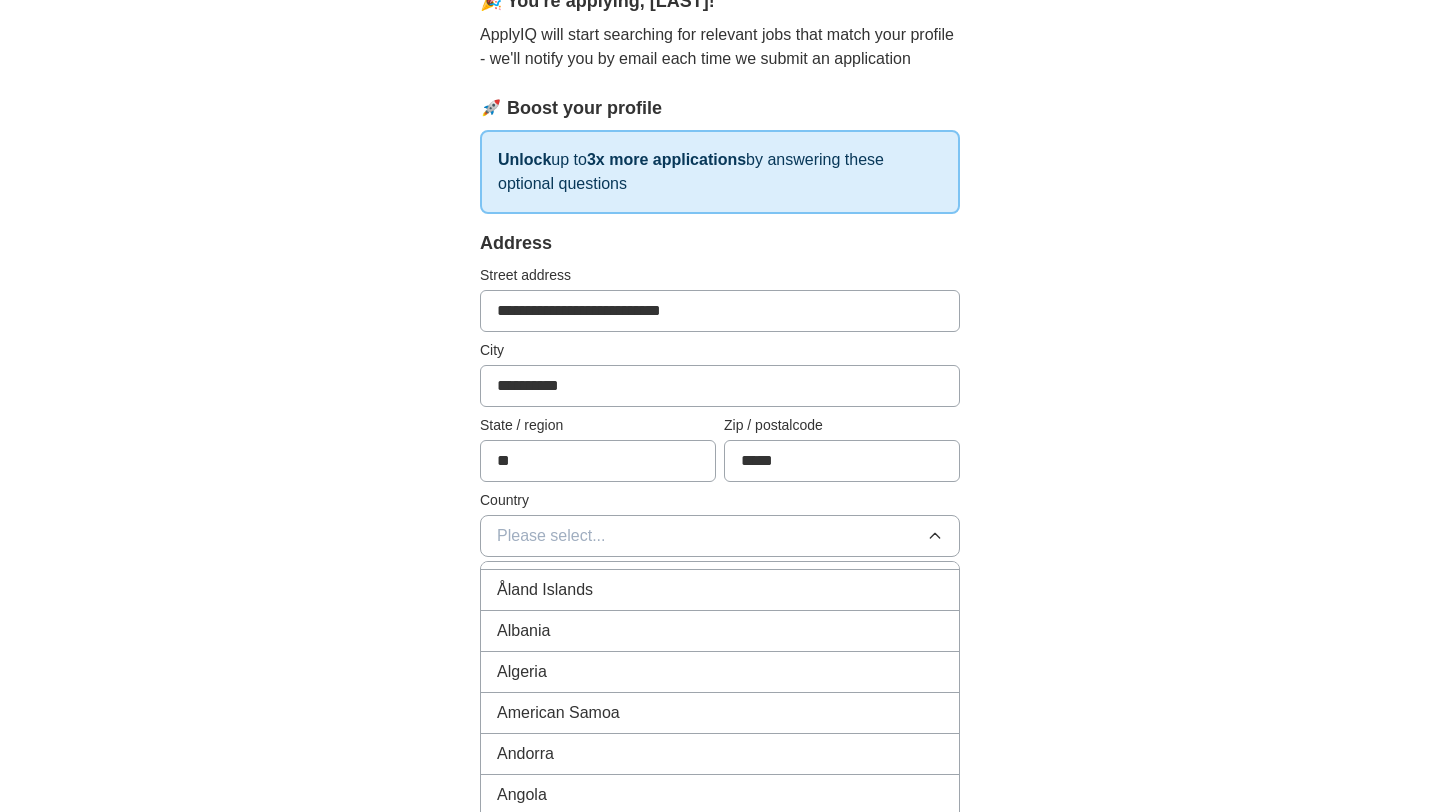scroll, scrollTop: 0, scrollLeft: 0, axis: both 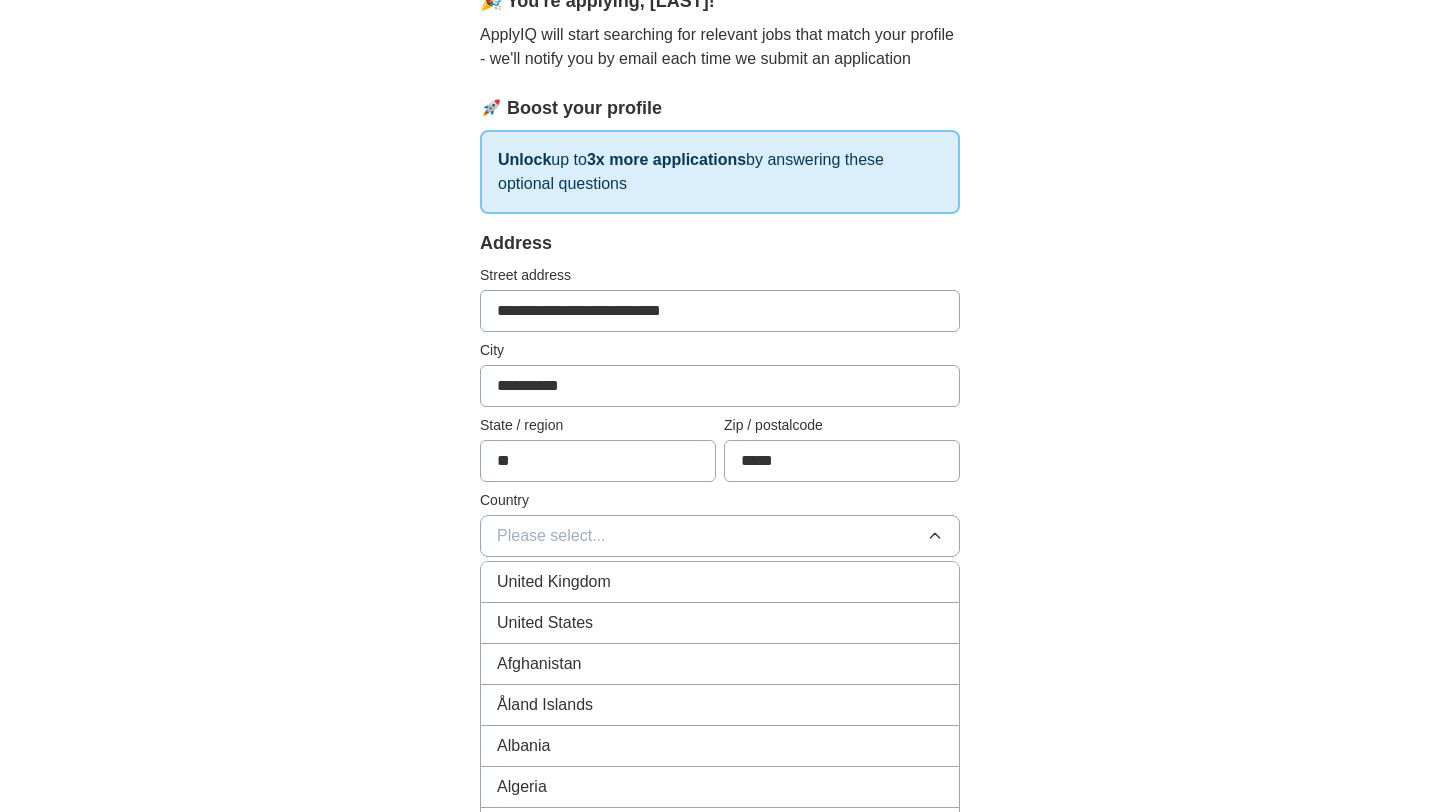 click on "United States" at bounding box center (720, 623) 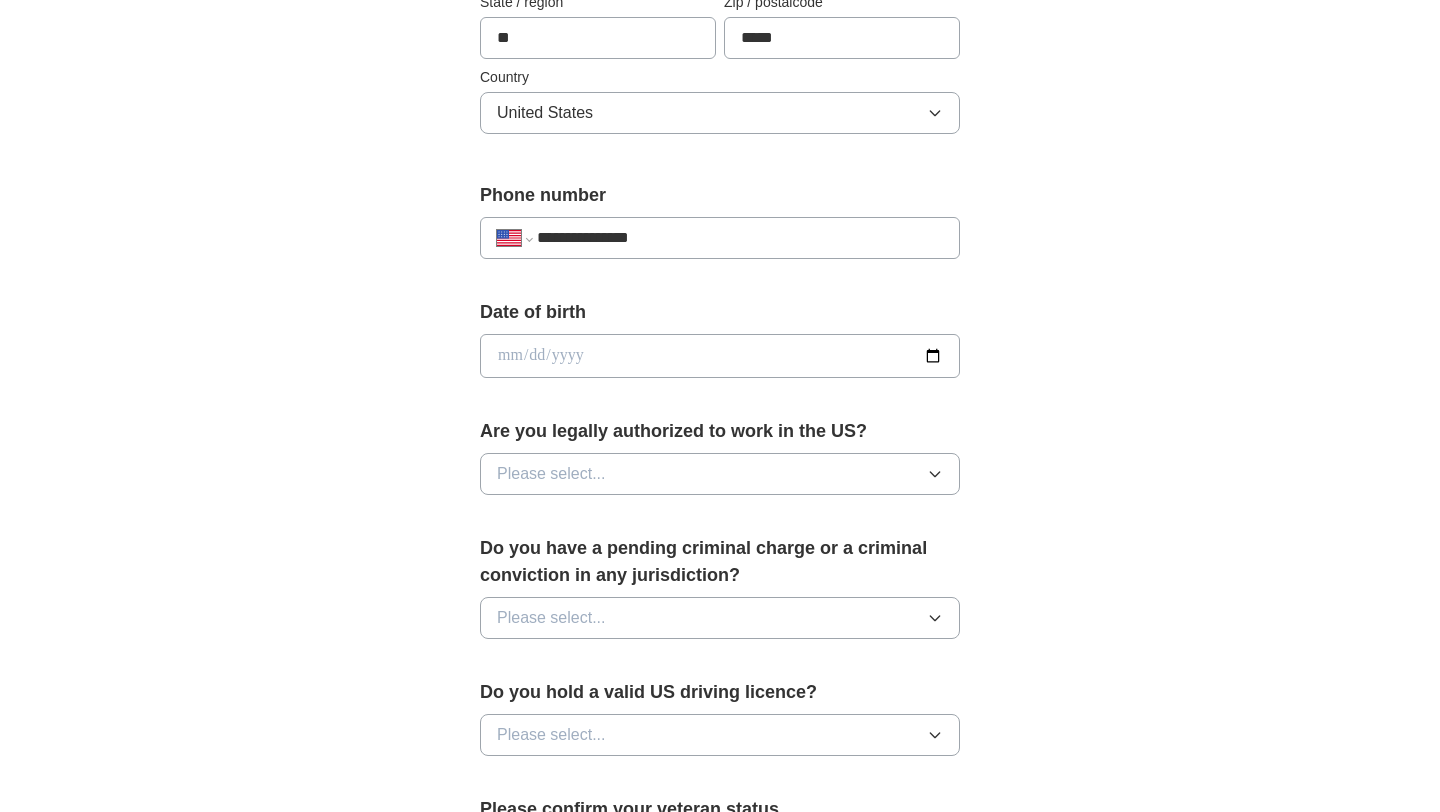 scroll, scrollTop: 642, scrollLeft: 0, axis: vertical 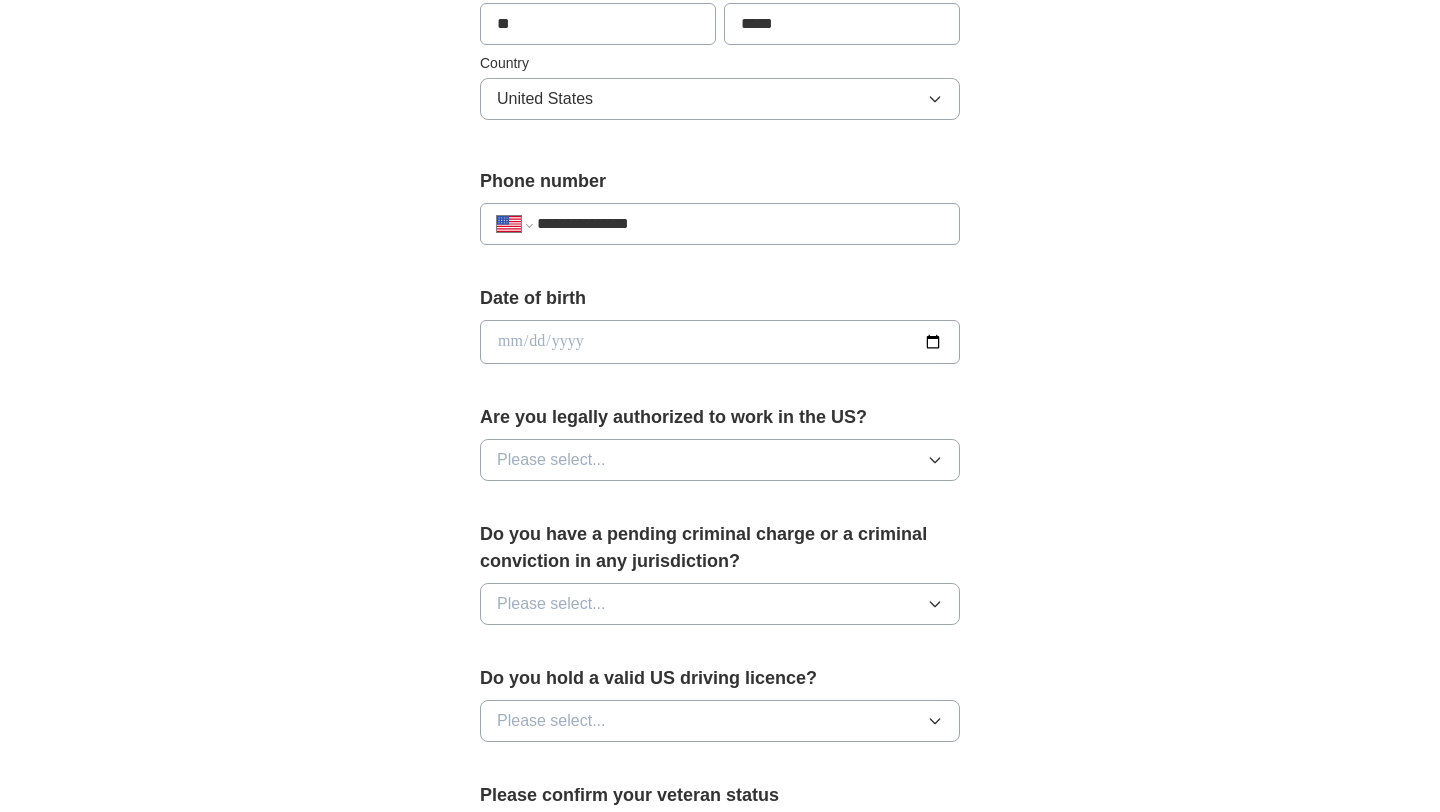 click at bounding box center (720, 342) 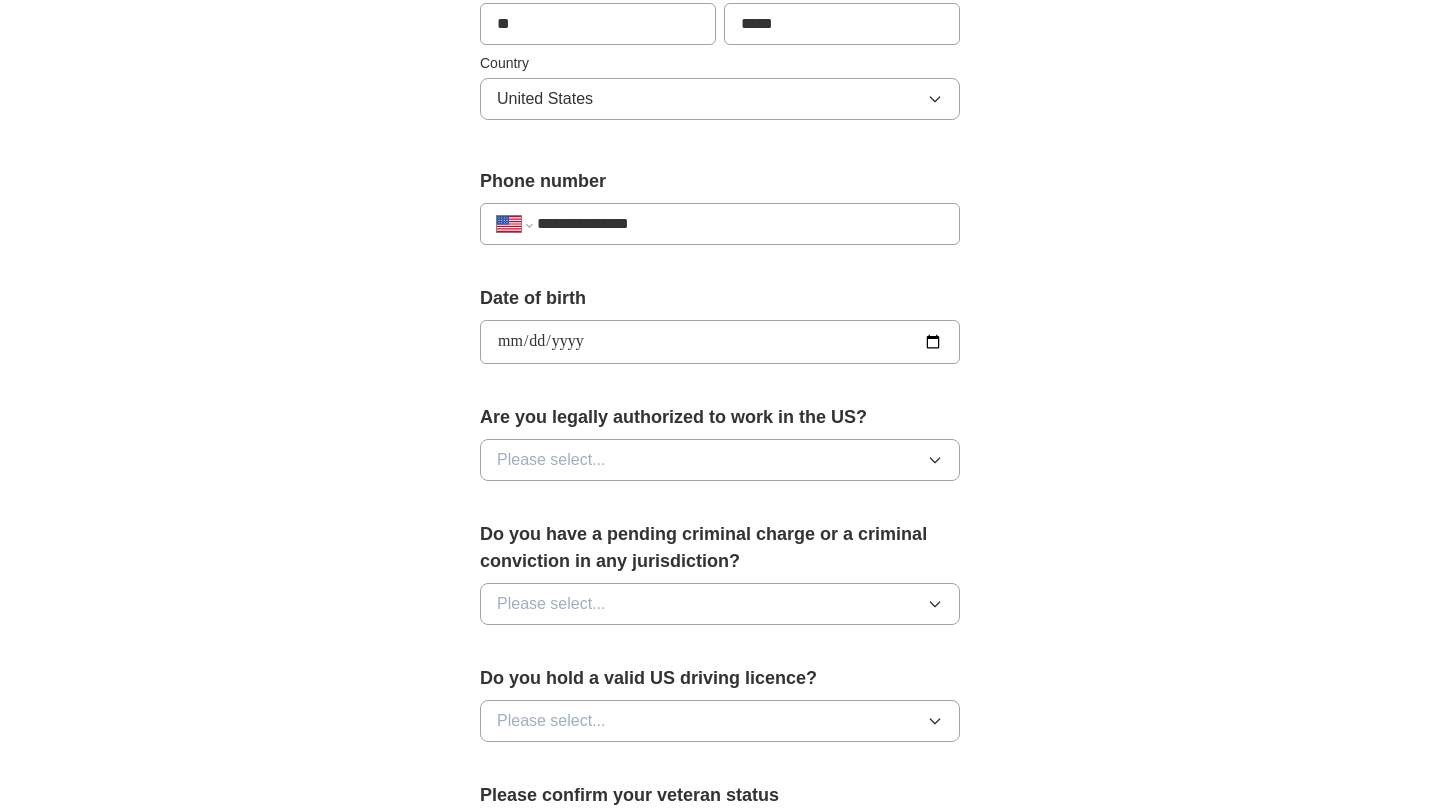 click on "**********" at bounding box center (720, 342) 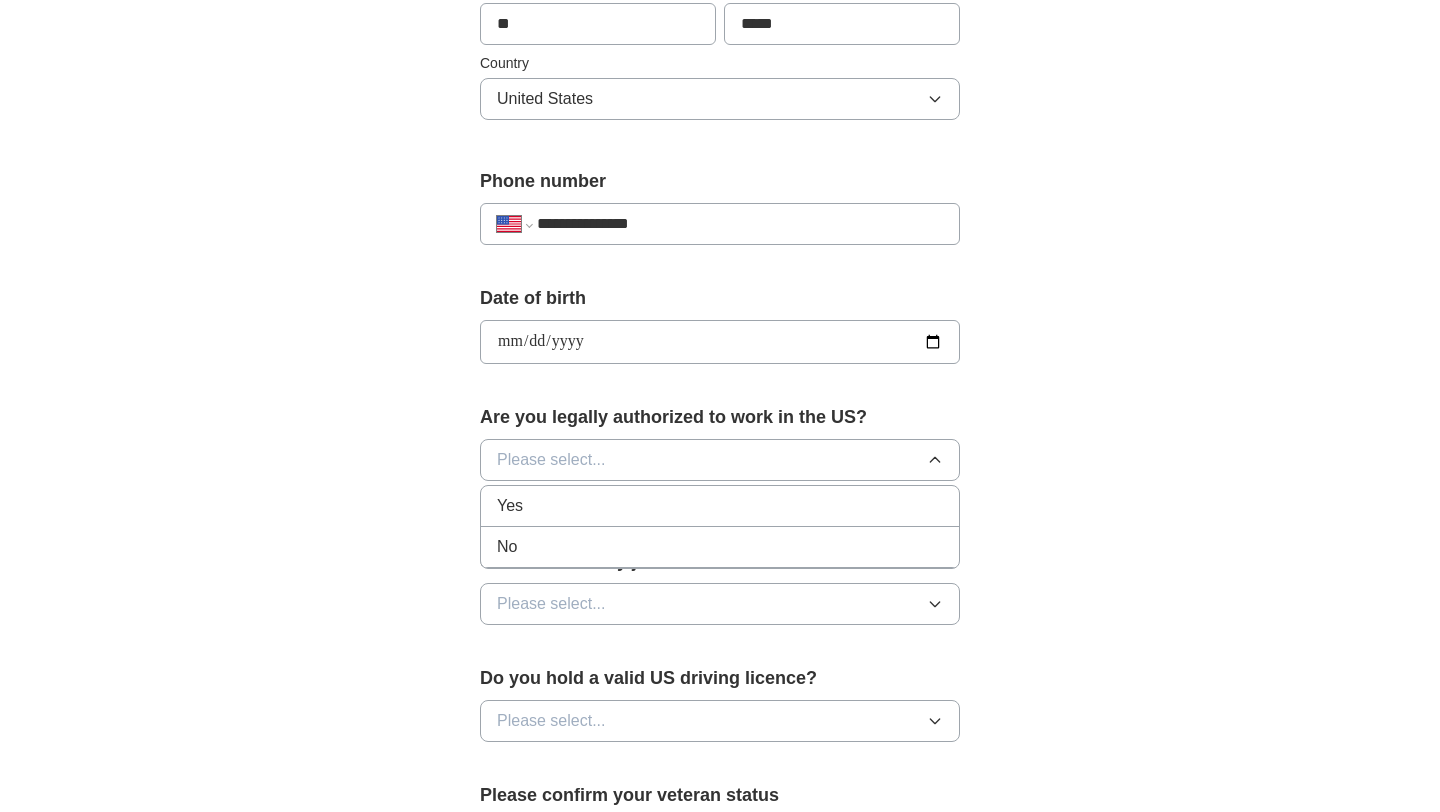 click on "Yes" at bounding box center [720, 506] 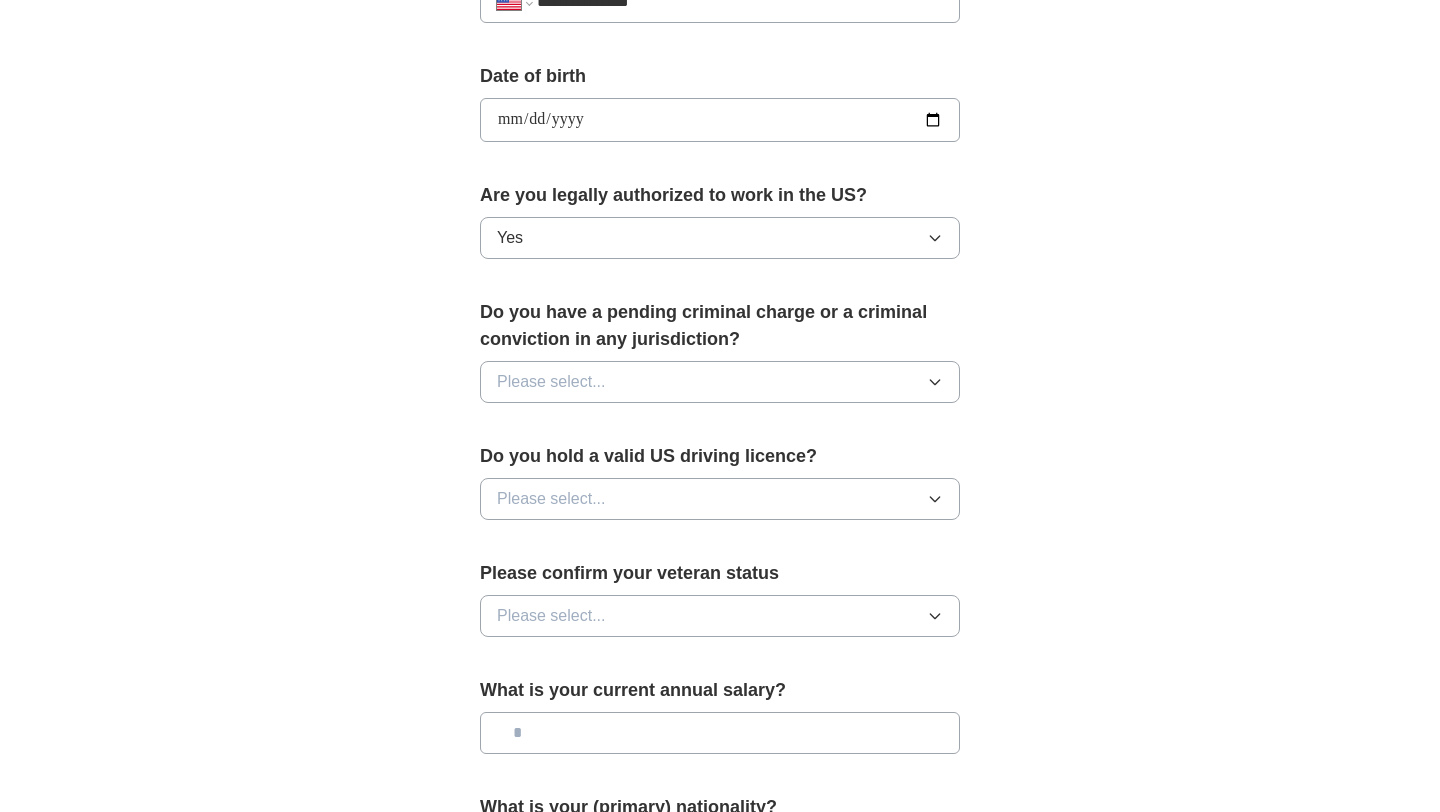 scroll, scrollTop: 868, scrollLeft: 0, axis: vertical 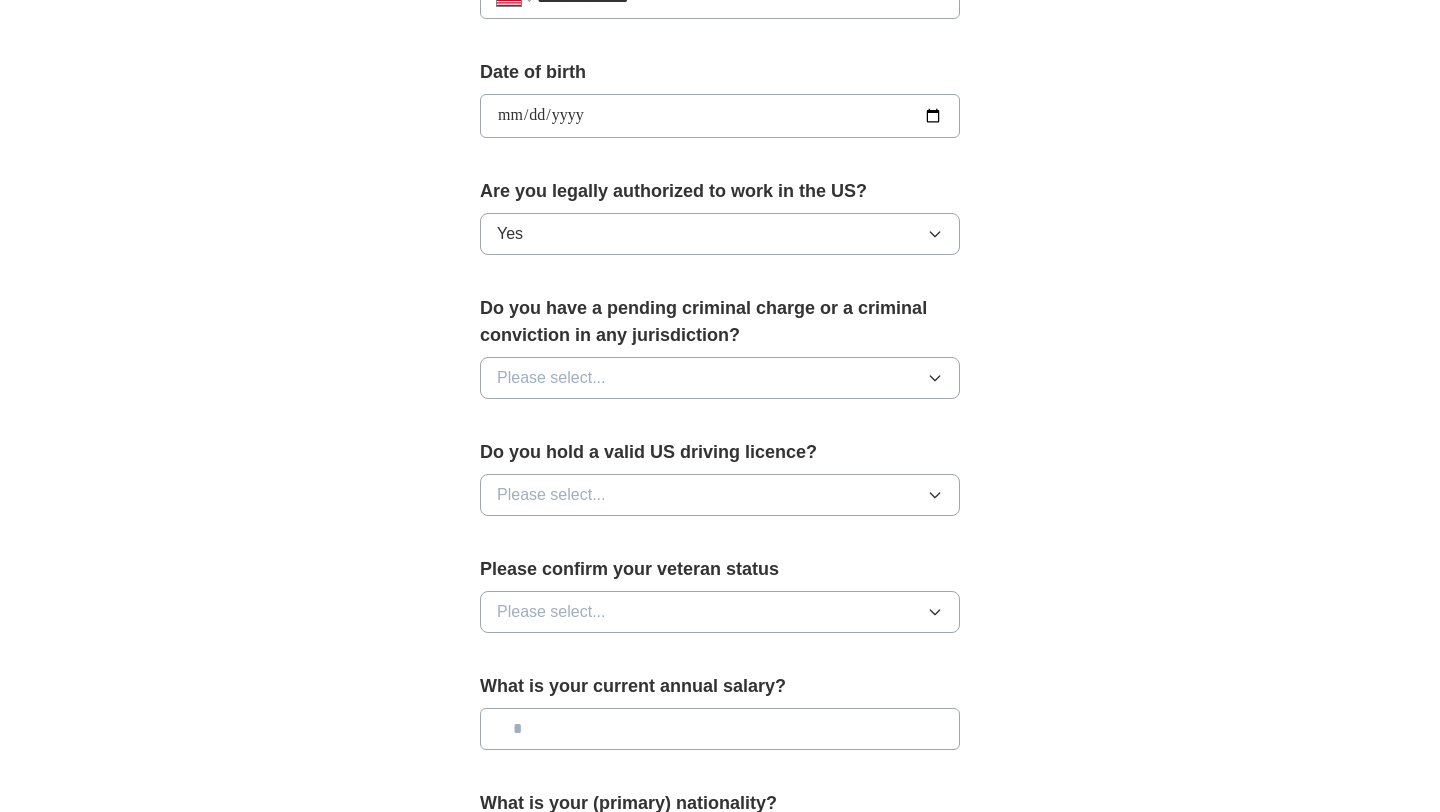 click on "Please select..." at bounding box center (551, 378) 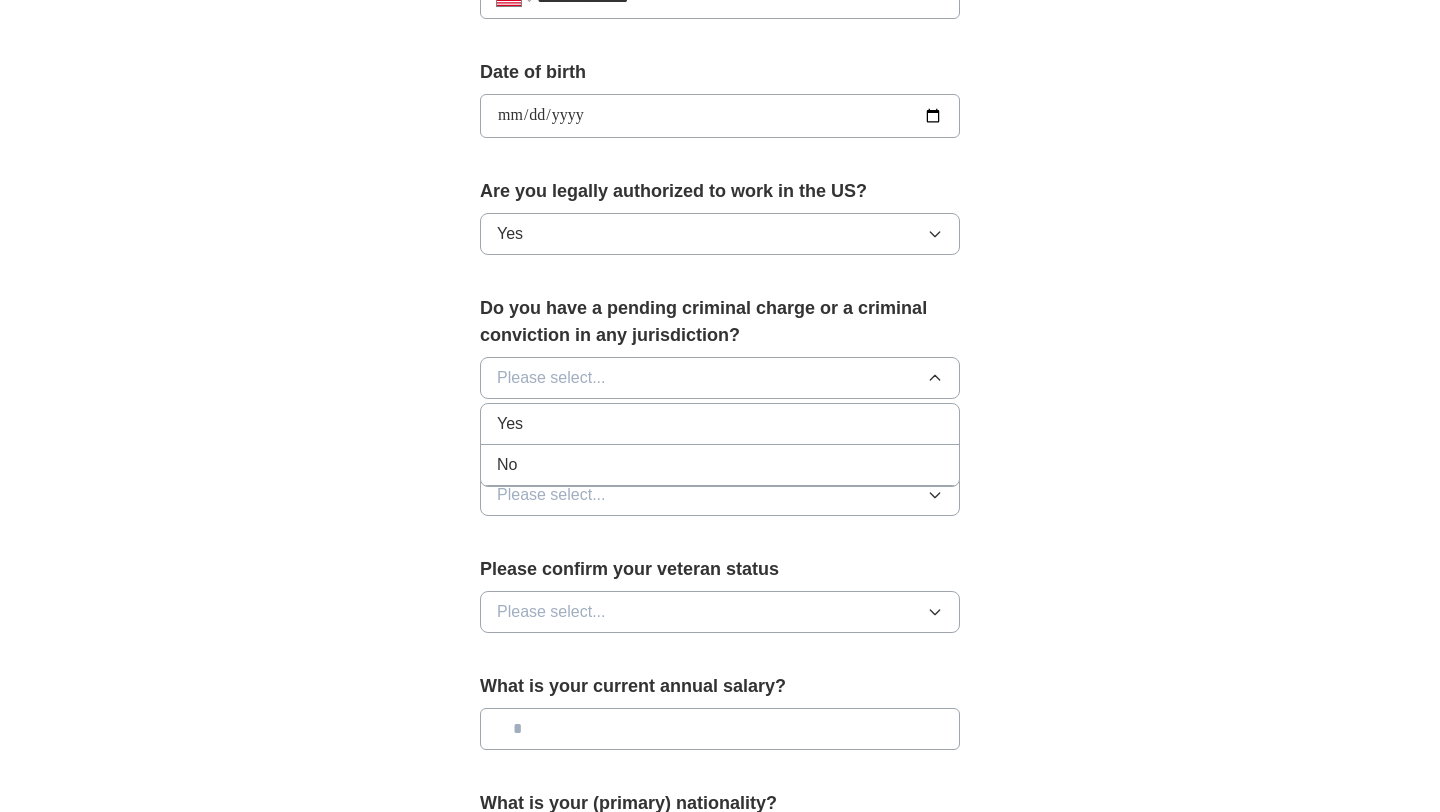 click on "No" at bounding box center (720, 465) 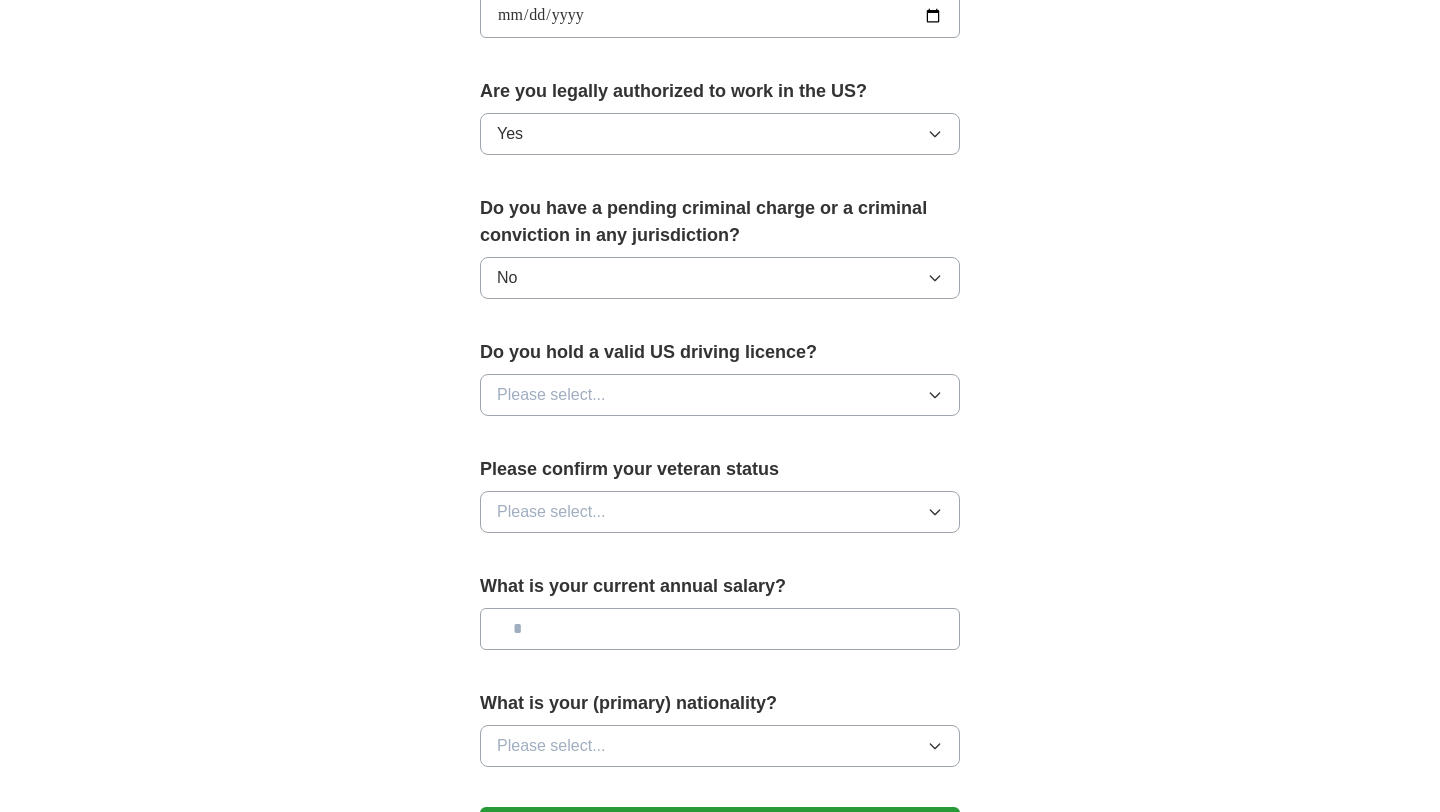scroll, scrollTop: 1058, scrollLeft: 0, axis: vertical 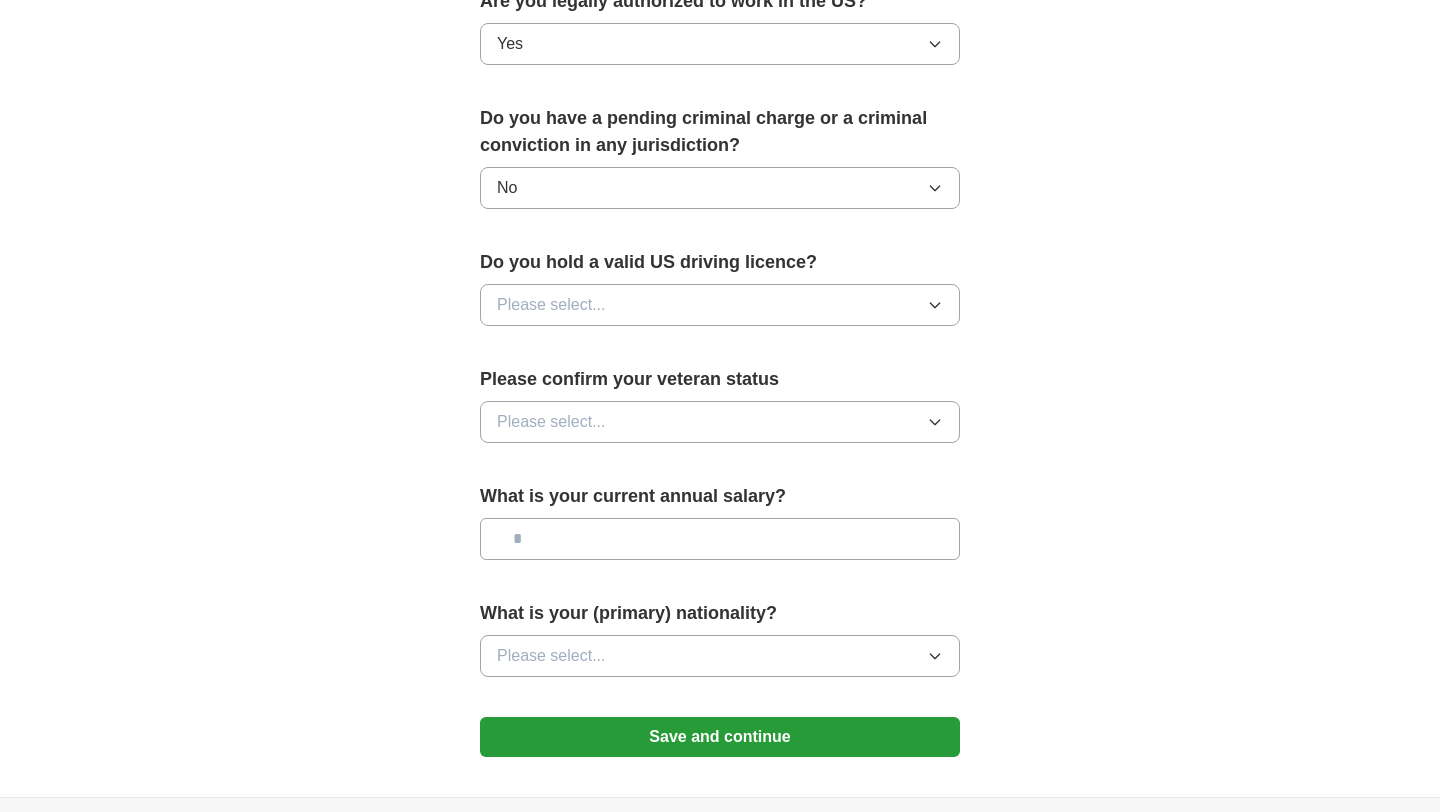 click on "Please select..." at bounding box center [551, 305] 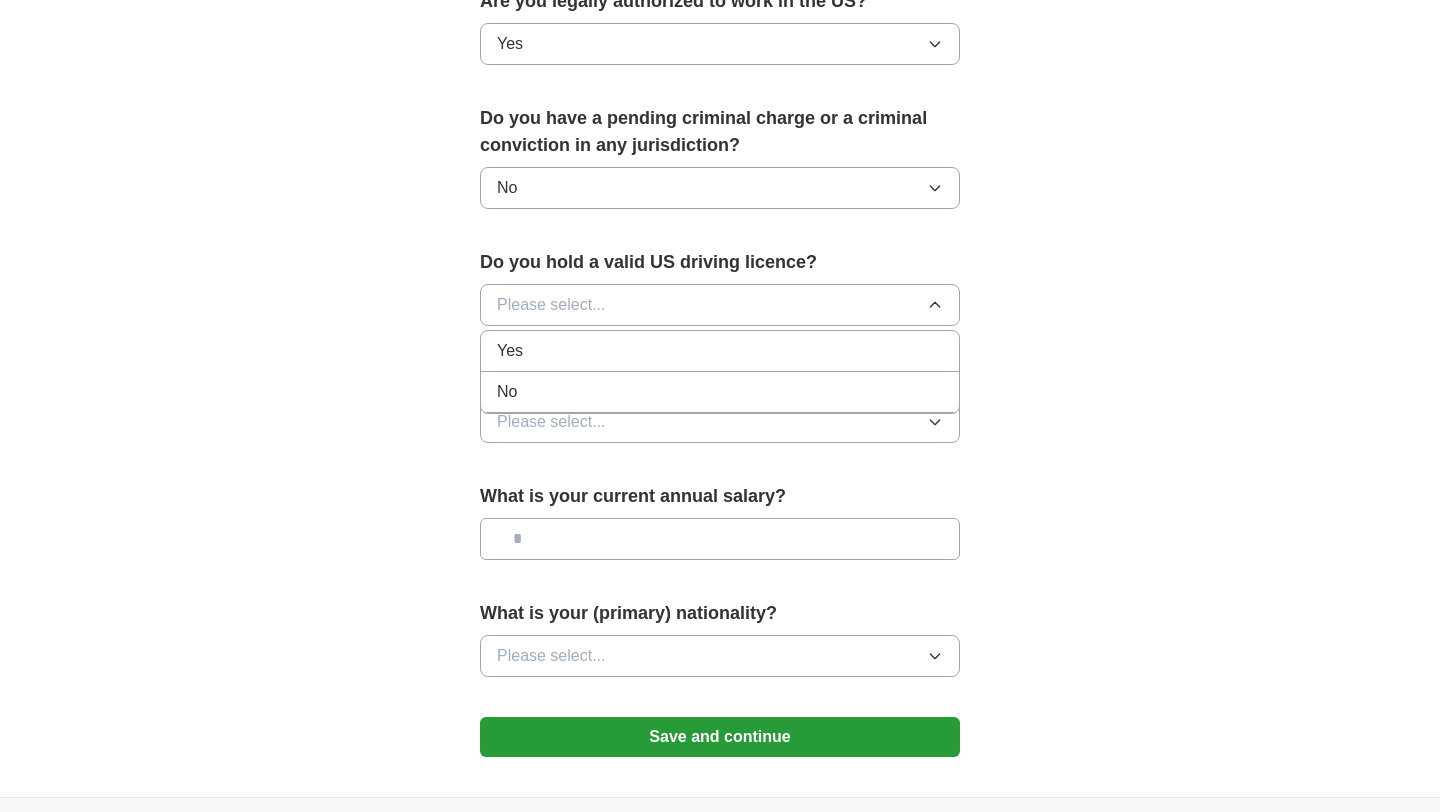 click on "Yes" at bounding box center (720, 351) 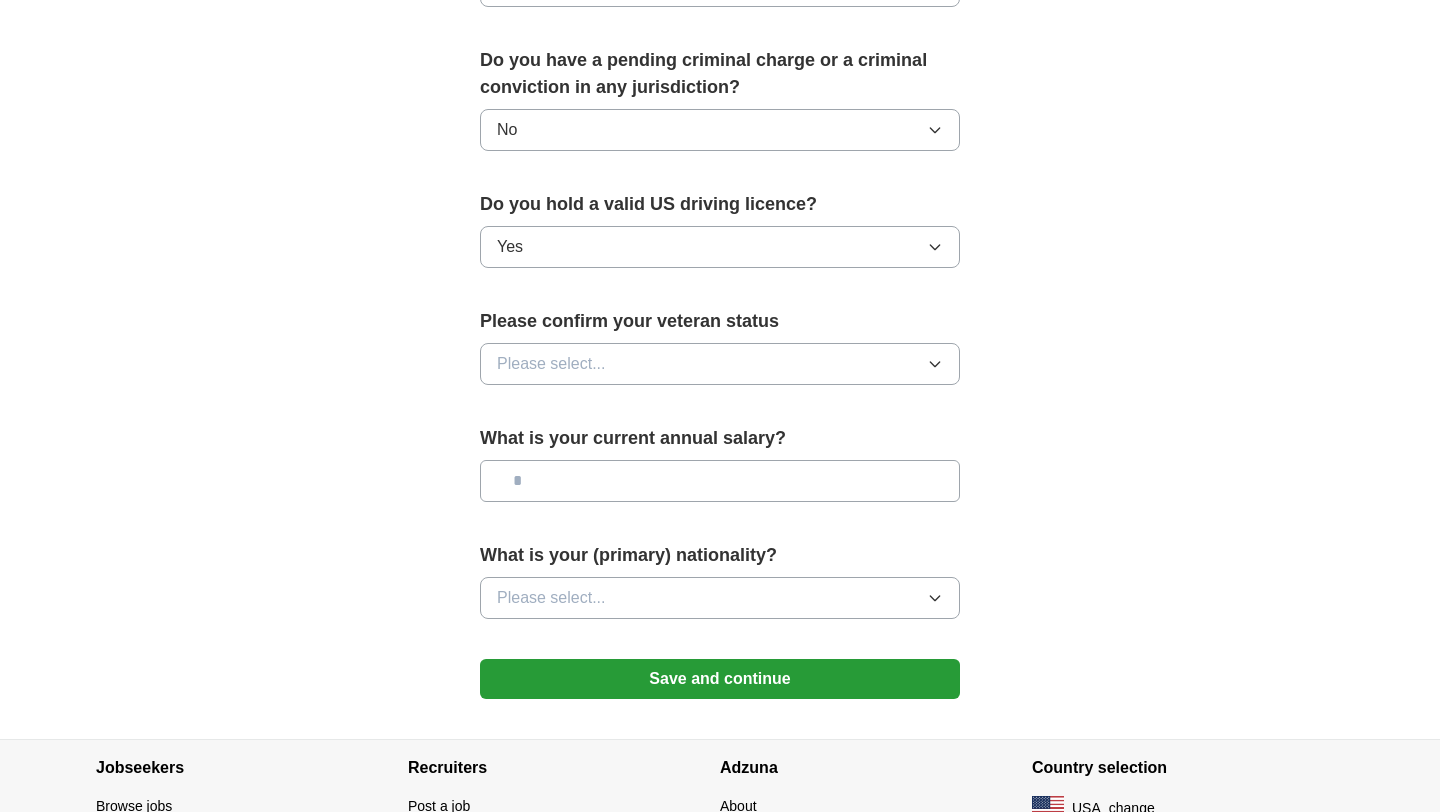 scroll, scrollTop: 1135, scrollLeft: 0, axis: vertical 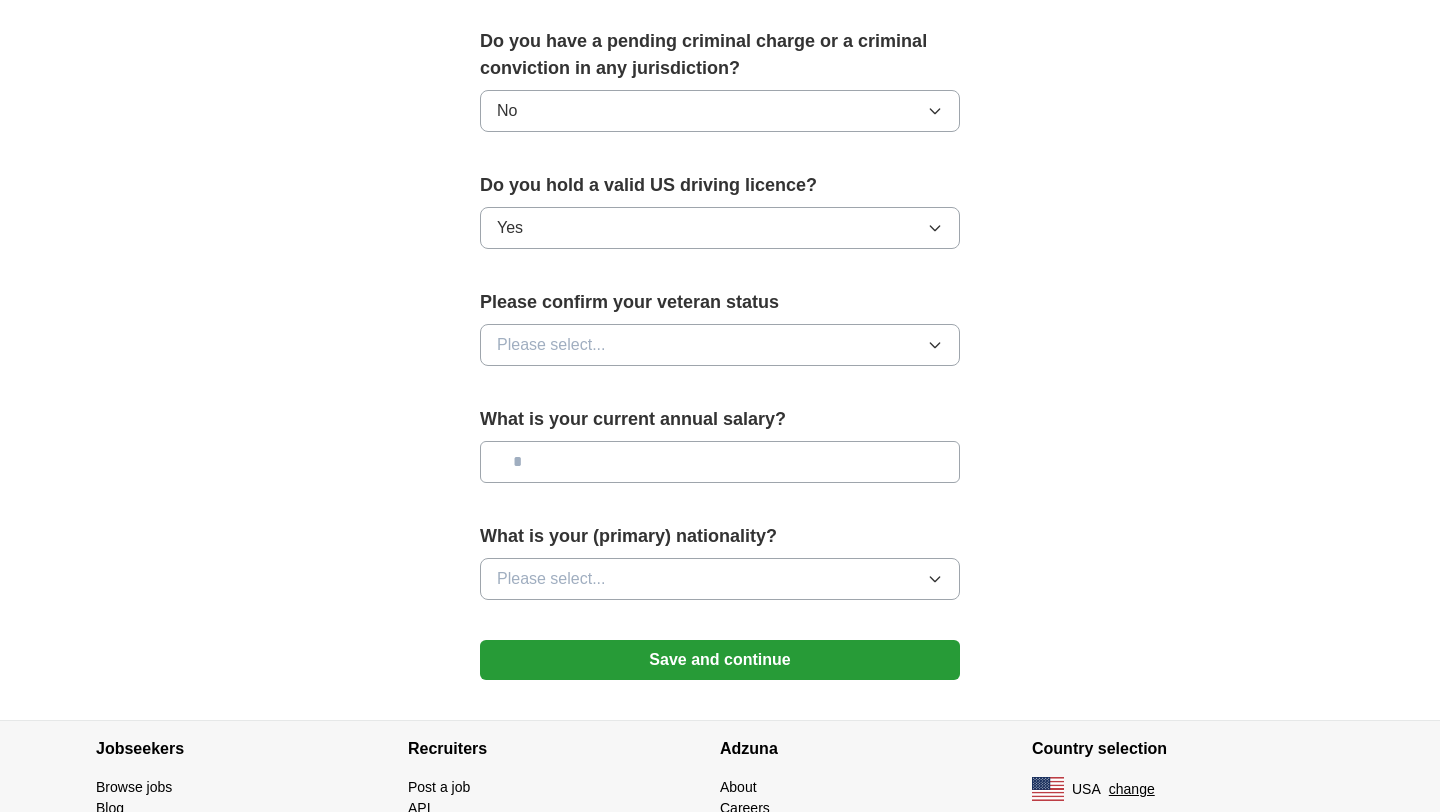 click on "Please select..." at bounding box center (551, 345) 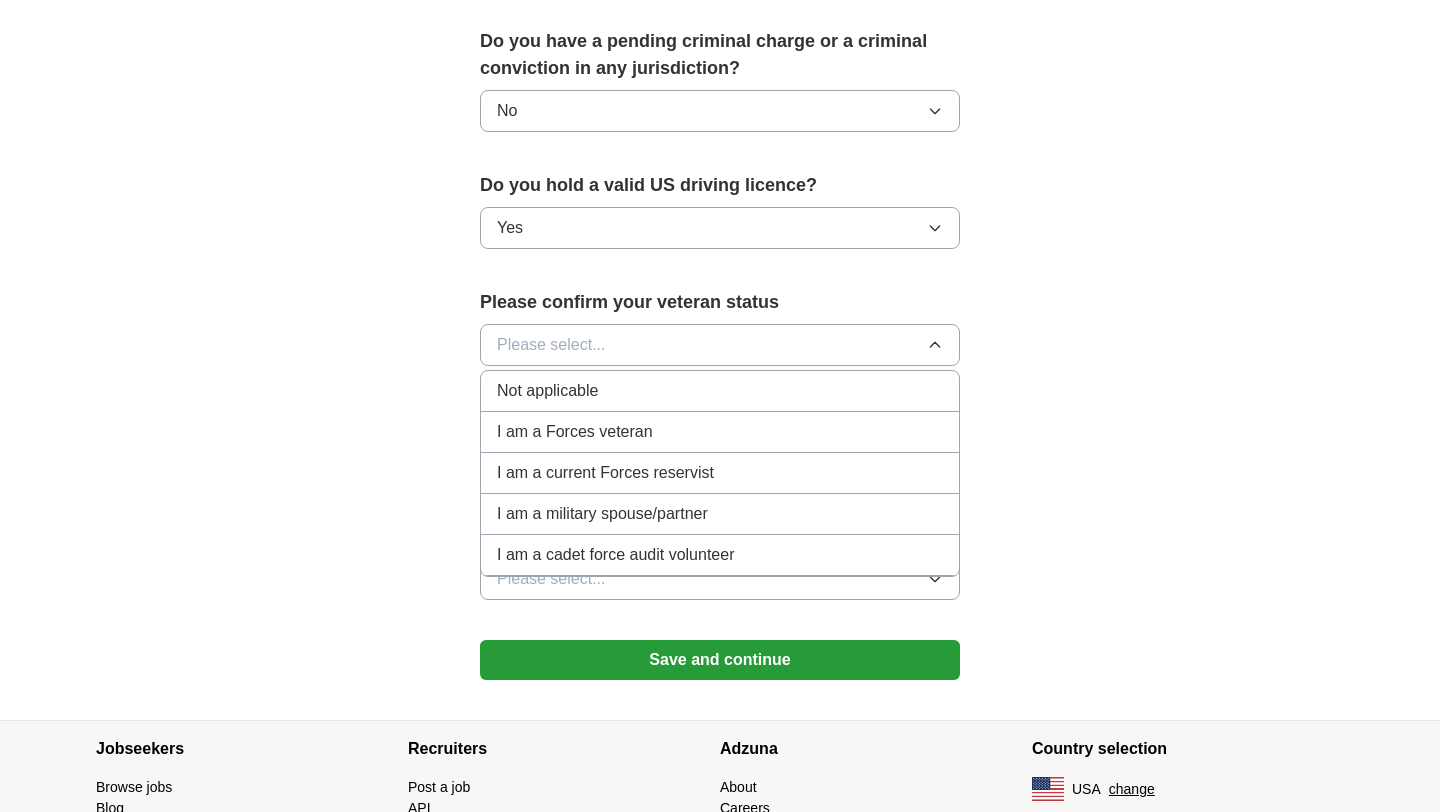 click on "Not applicable" at bounding box center [547, 391] 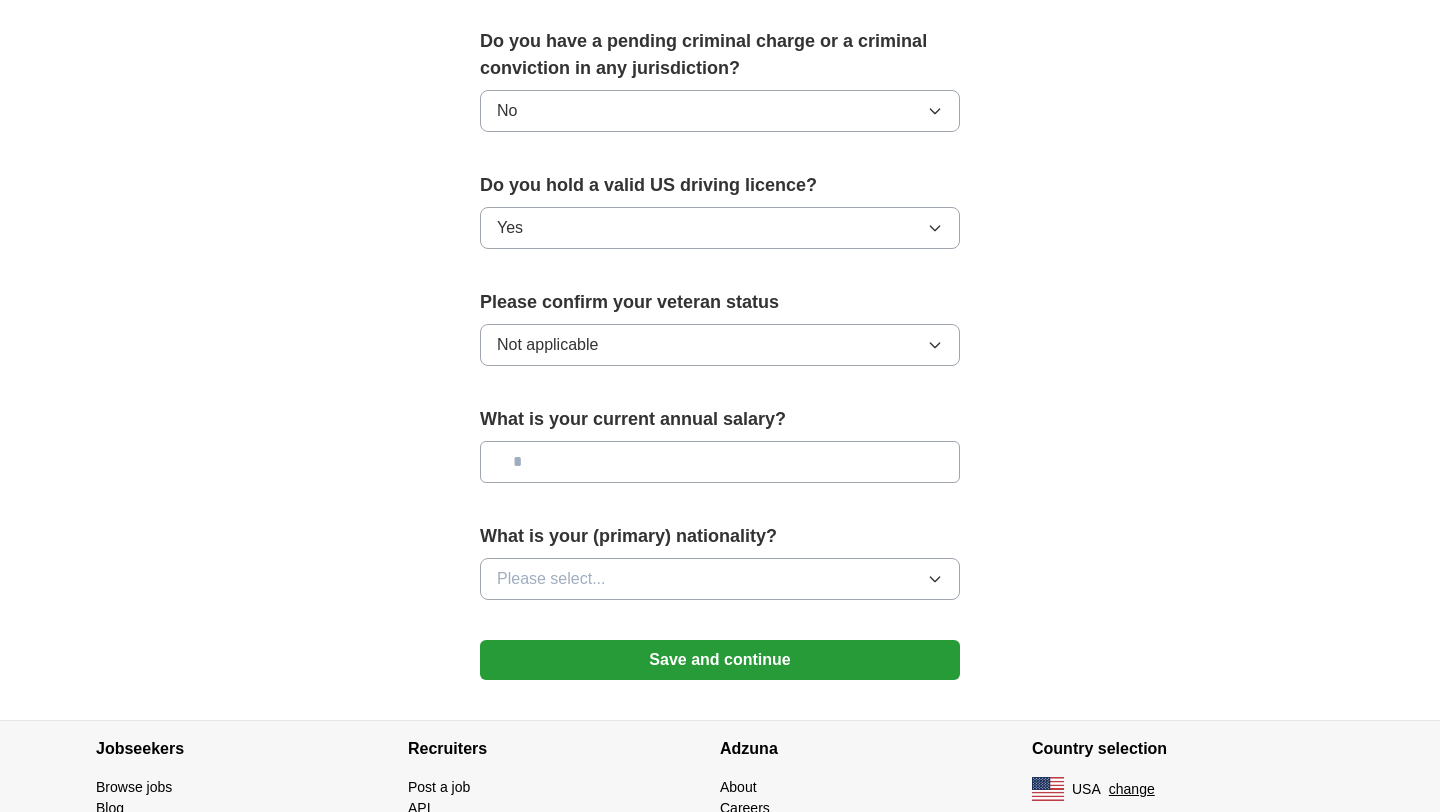 click at bounding box center (720, 462) 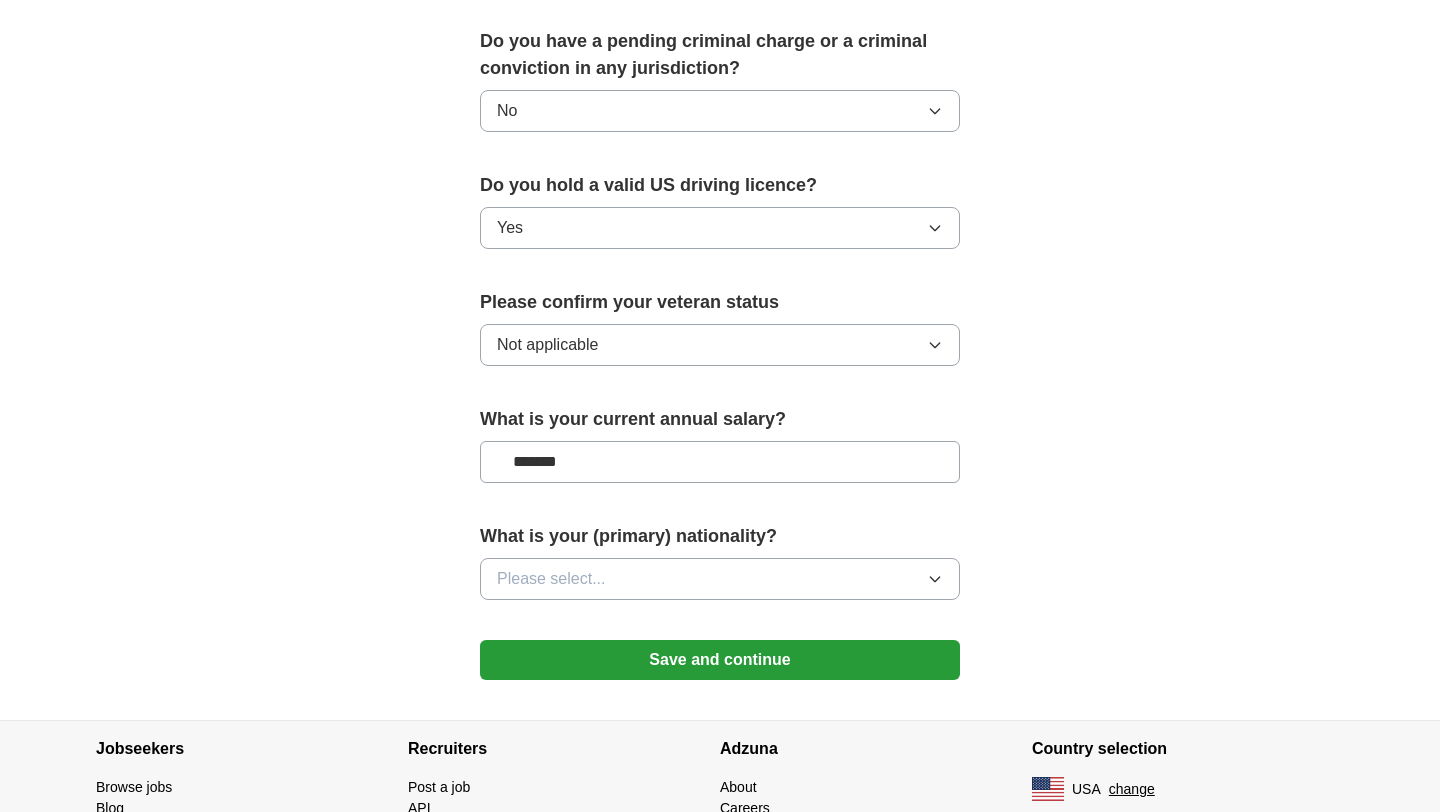 type on "*******" 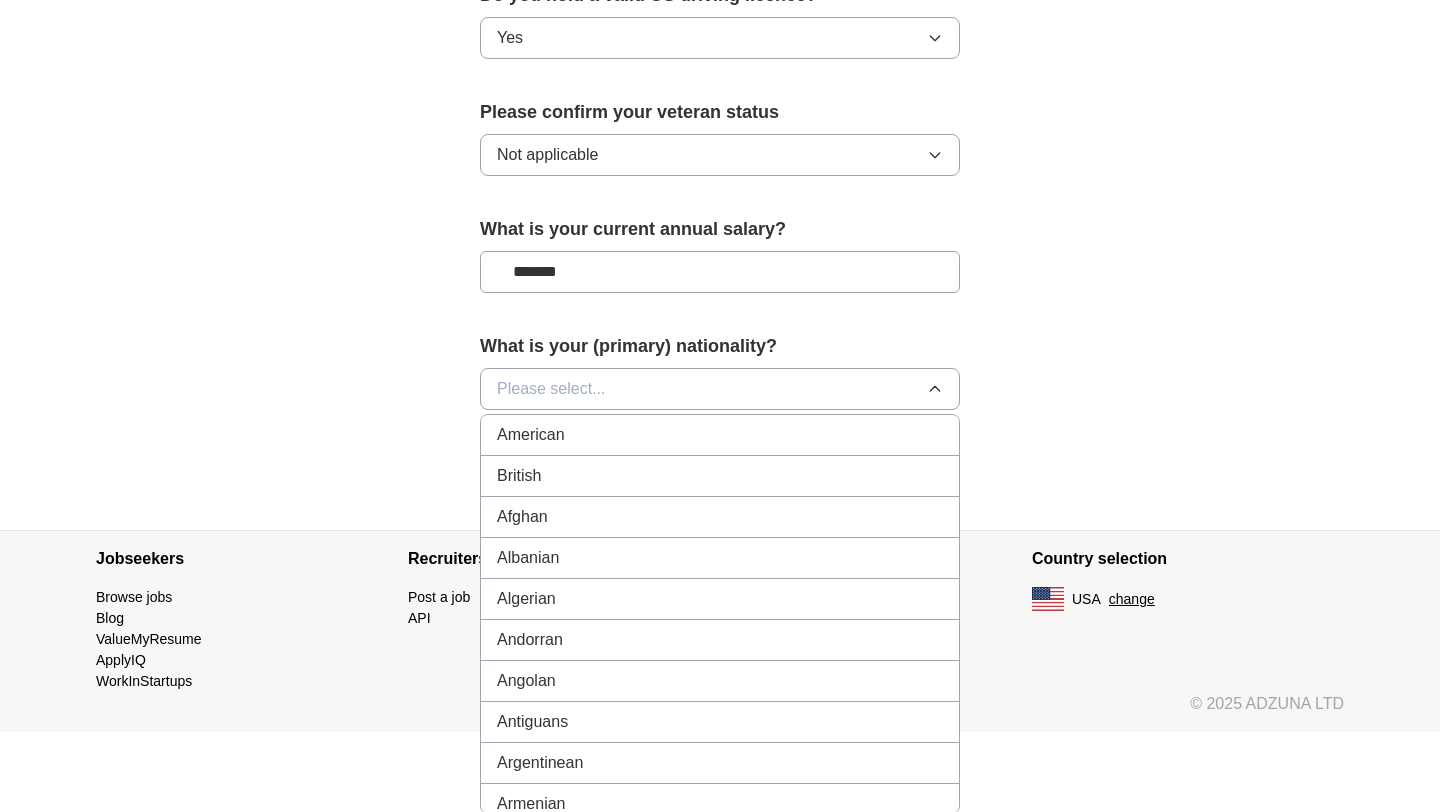 scroll, scrollTop: 1326, scrollLeft: 0, axis: vertical 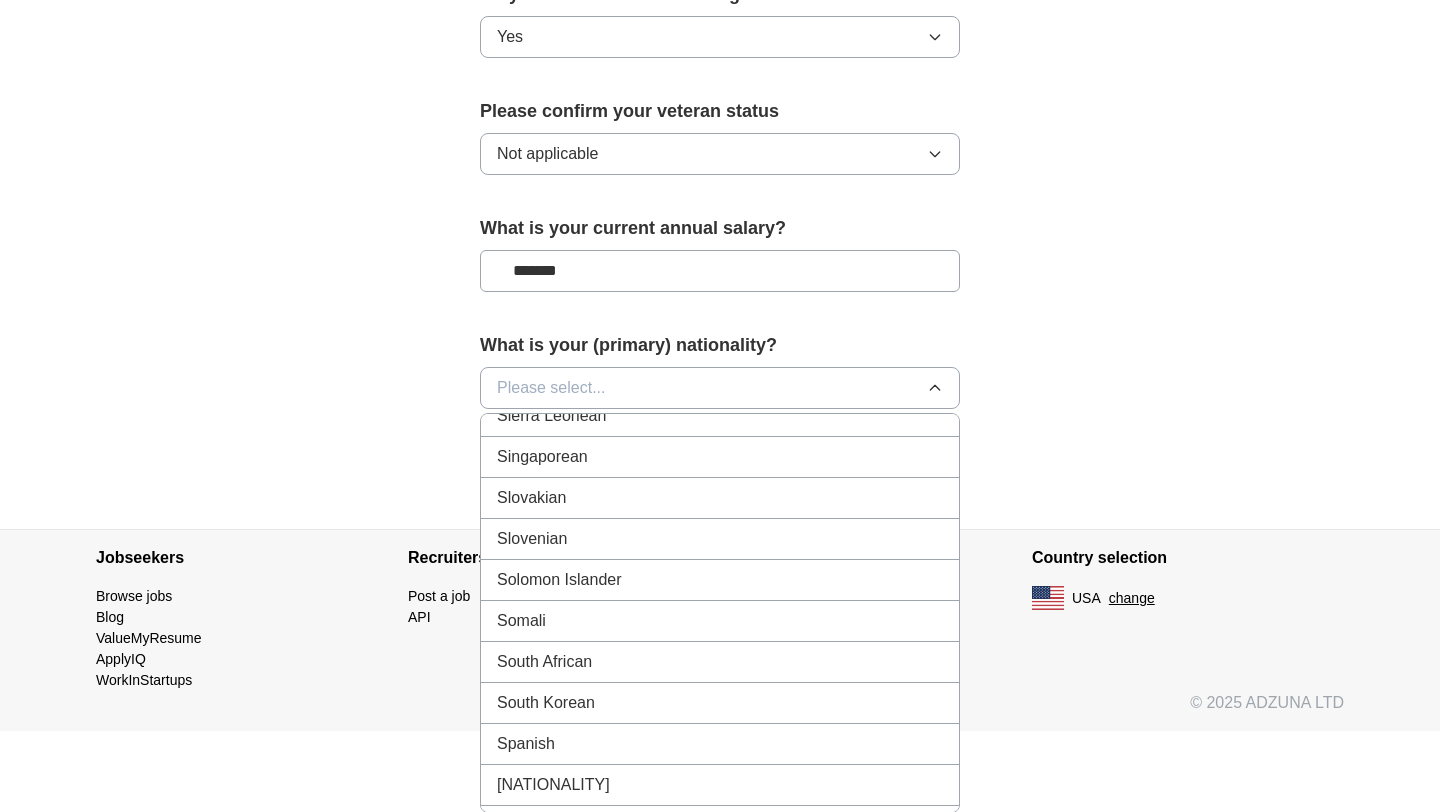 click on "South Korean" at bounding box center [546, 703] 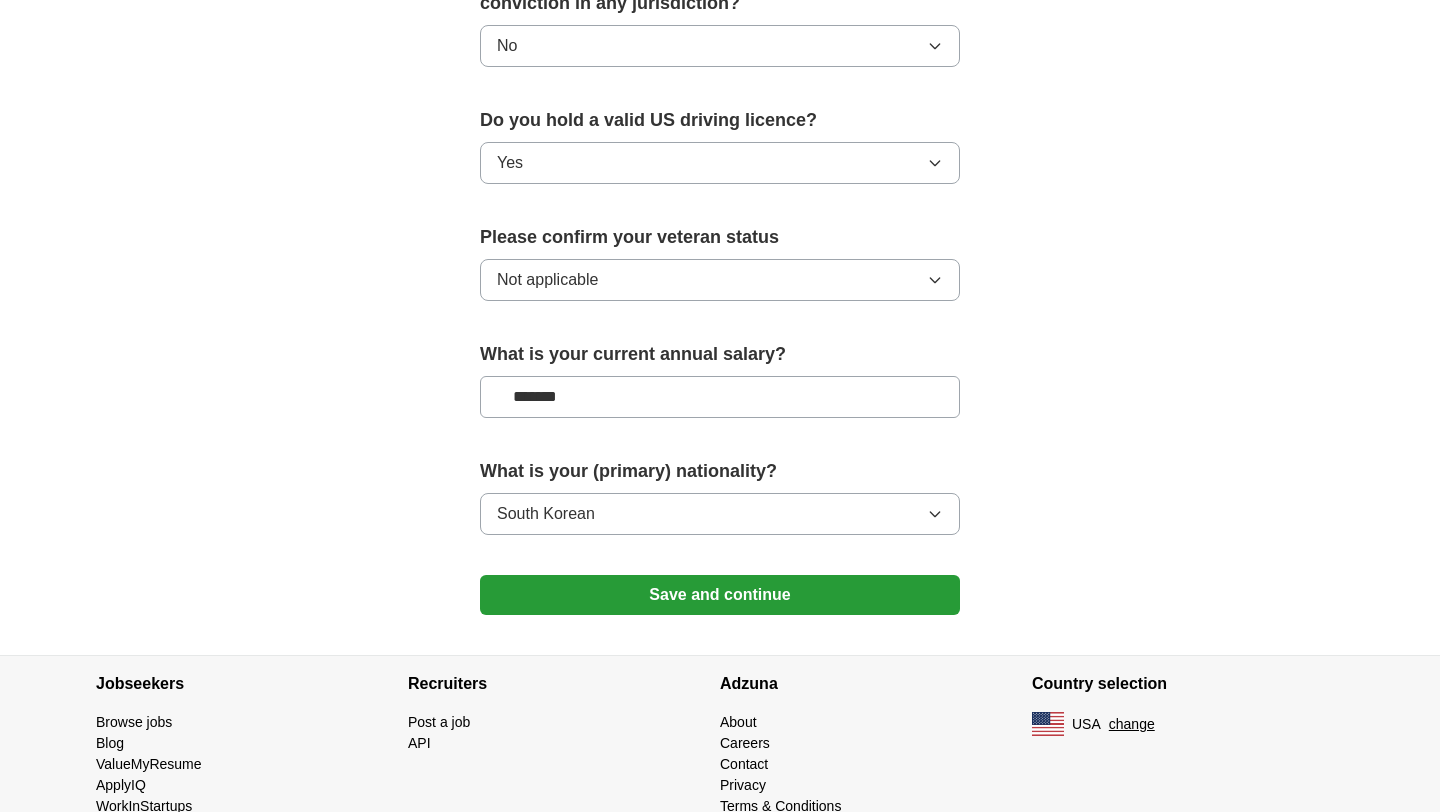 scroll, scrollTop: 1195, scrollLeft: 0, axis: vertical 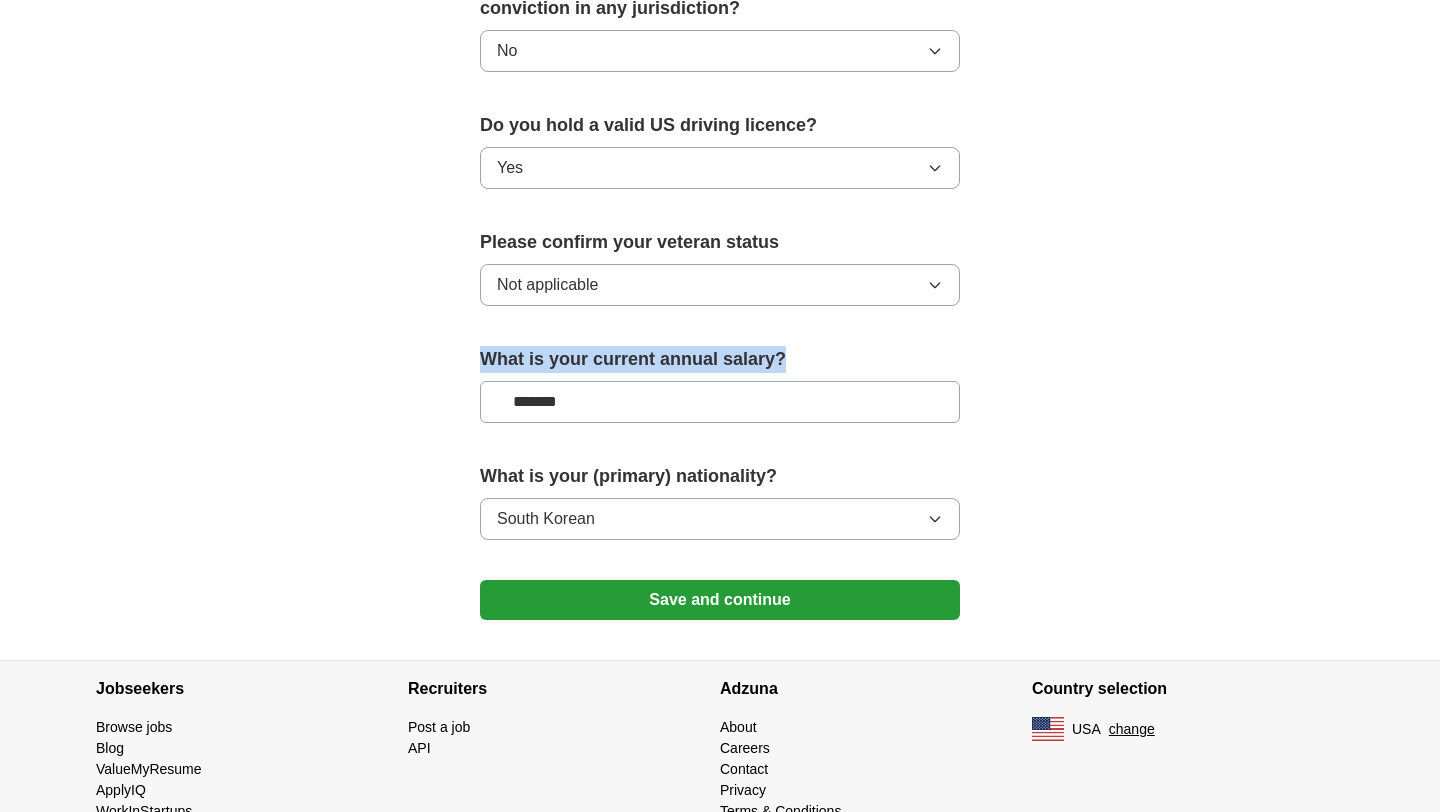 drag, startPoint x: 480, startPoint y: 353, endPoint x: 786, endPoint y: 356, distance: 306.0147 